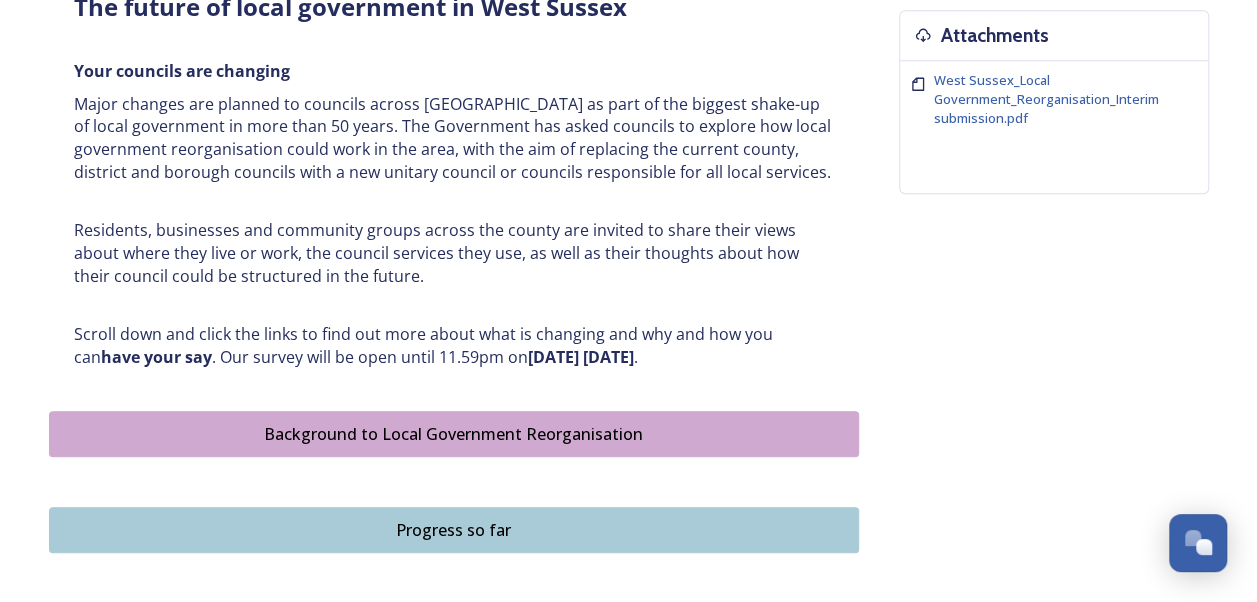 scroll, scrollTop: 897, scrollLeft: 0, axis: vertical 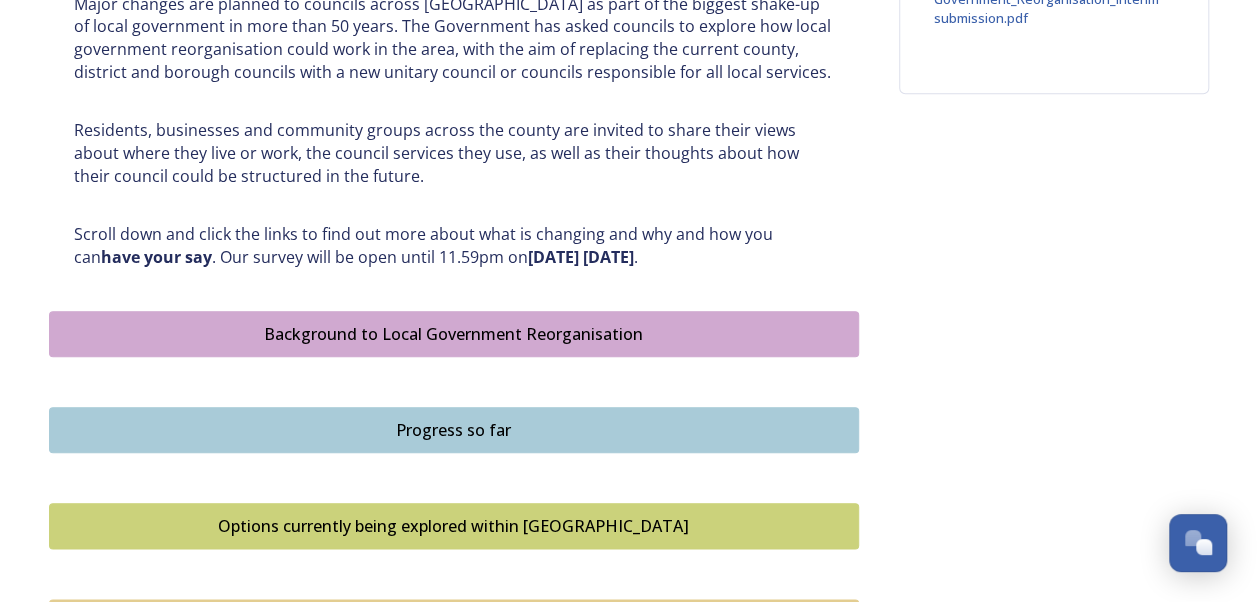 click on "Background to Local Government Reorganisation" at bounding box center [454, 334] 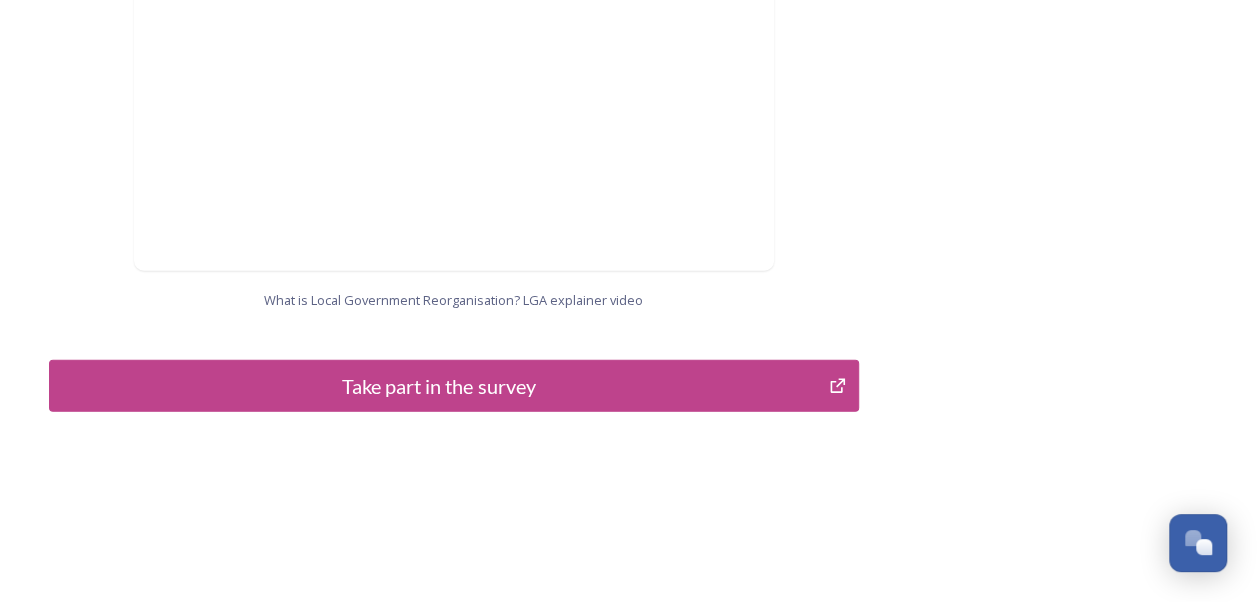 scroll, scrollTop: 2232, scrollLeft: 0, axis: vertical 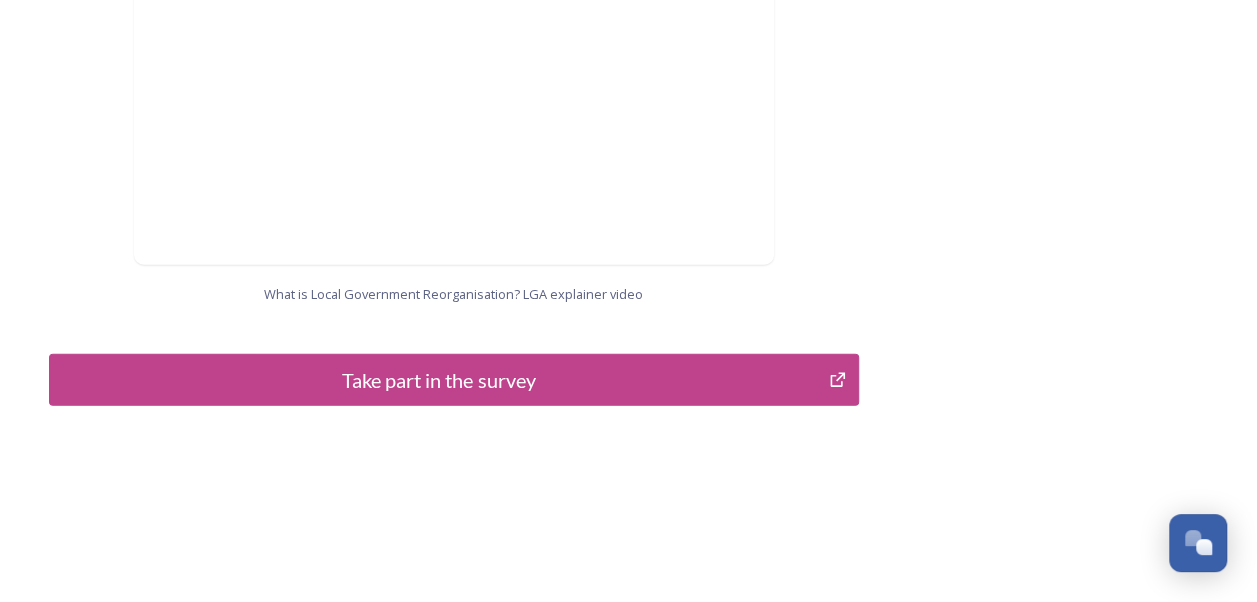 click on "Take part in the survey" at bounding box center (439, 380) 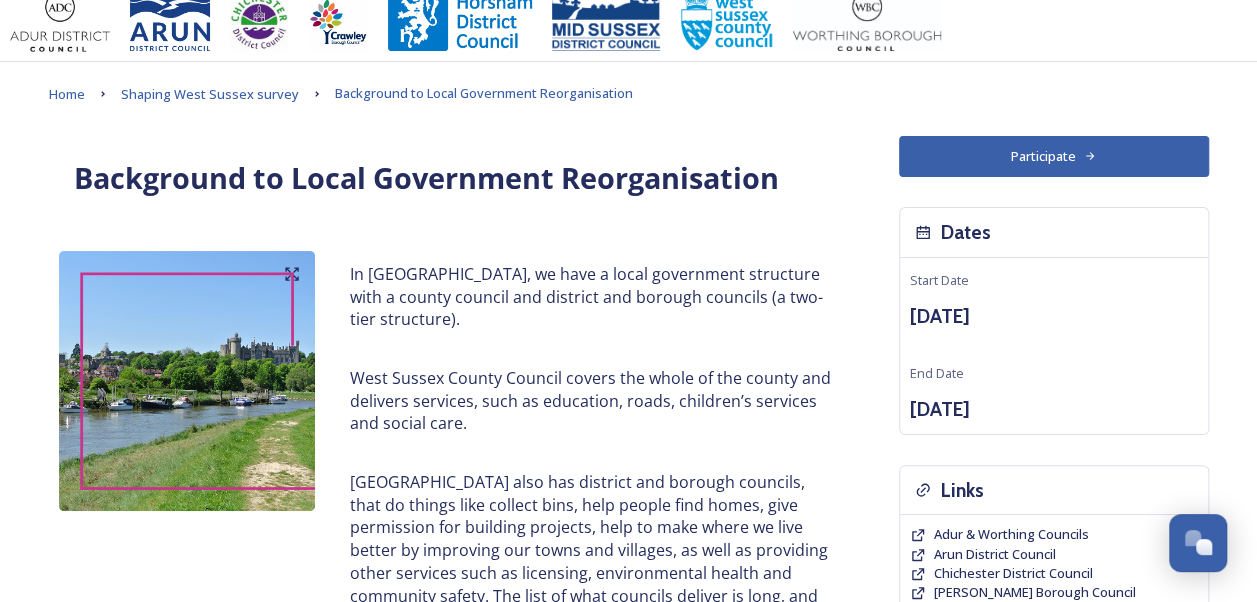 scroll, scrollTop: 0, scrollLeft: 0, axis: both 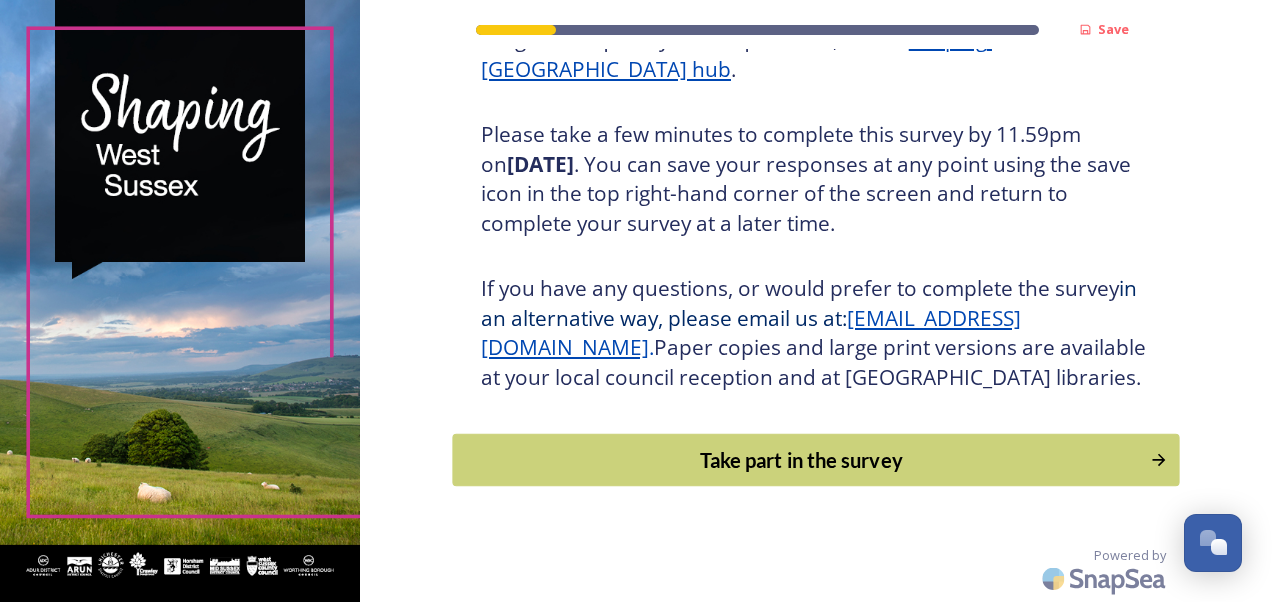 click on "Take part in the survey" at bounding box center [801, 460] 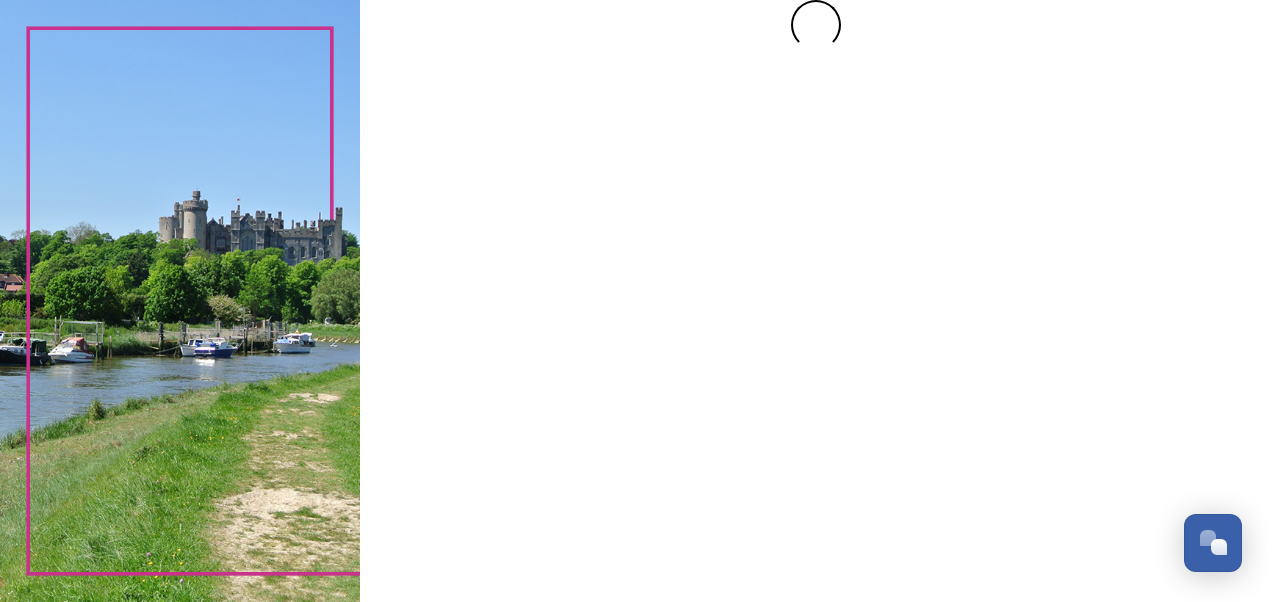 scroll, scrollTop: 0, scrollLeft: 0, axis: both 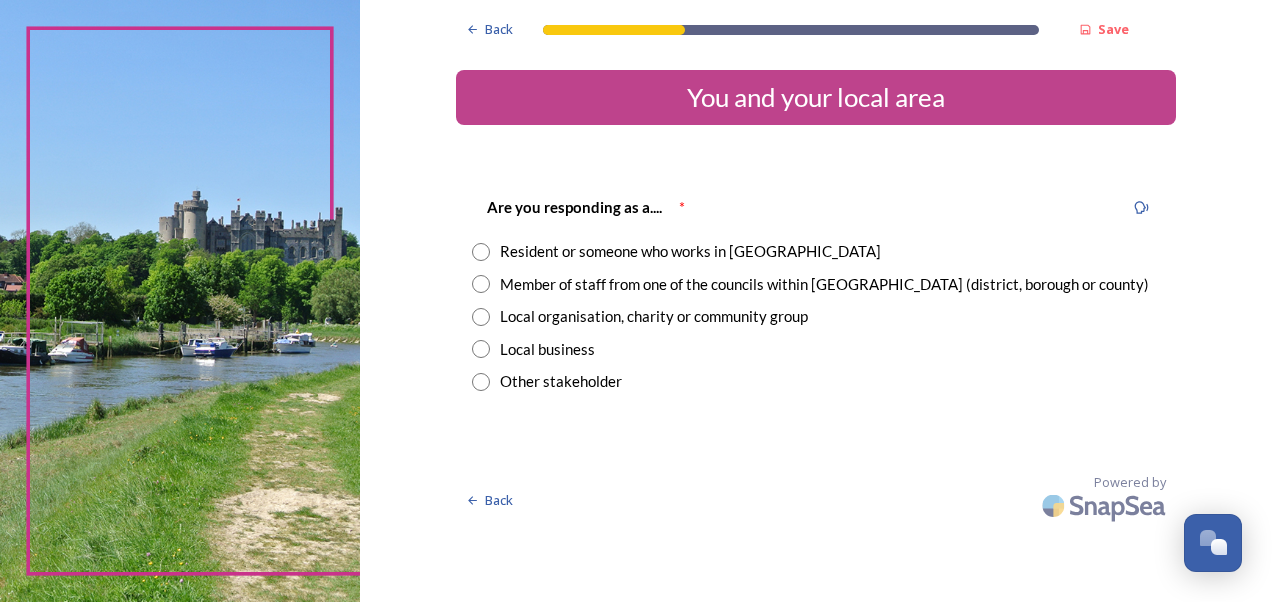 click at bounding box center [481, 284] 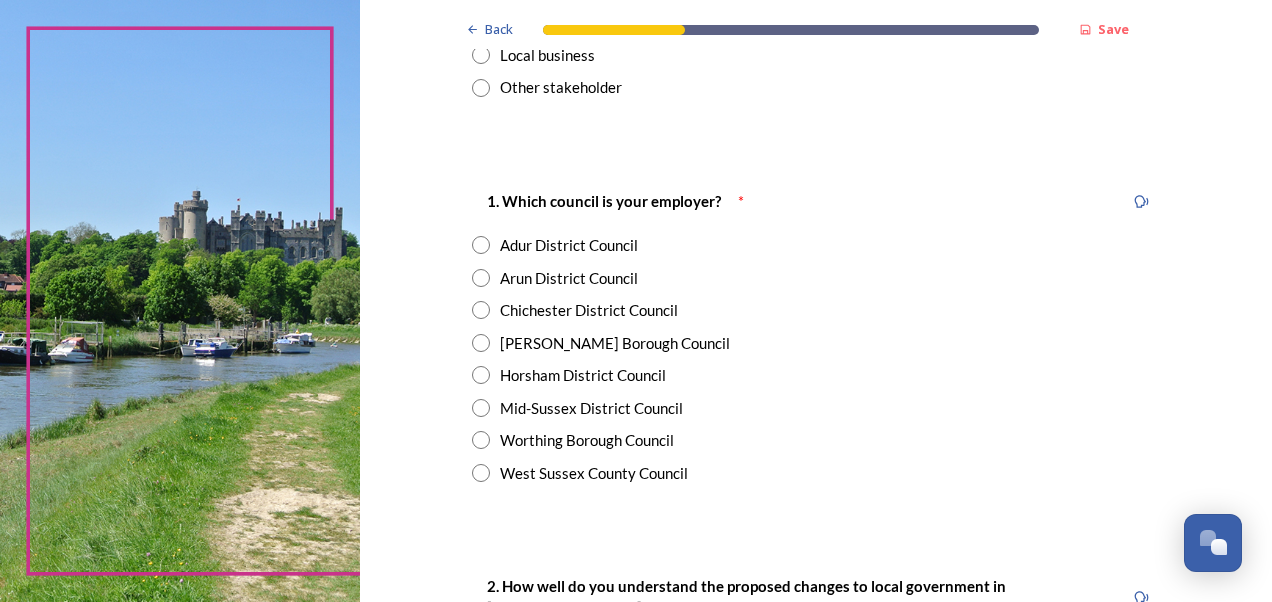 scroll, scrollTop: 300, scrollLeft: 0, axis: vertical 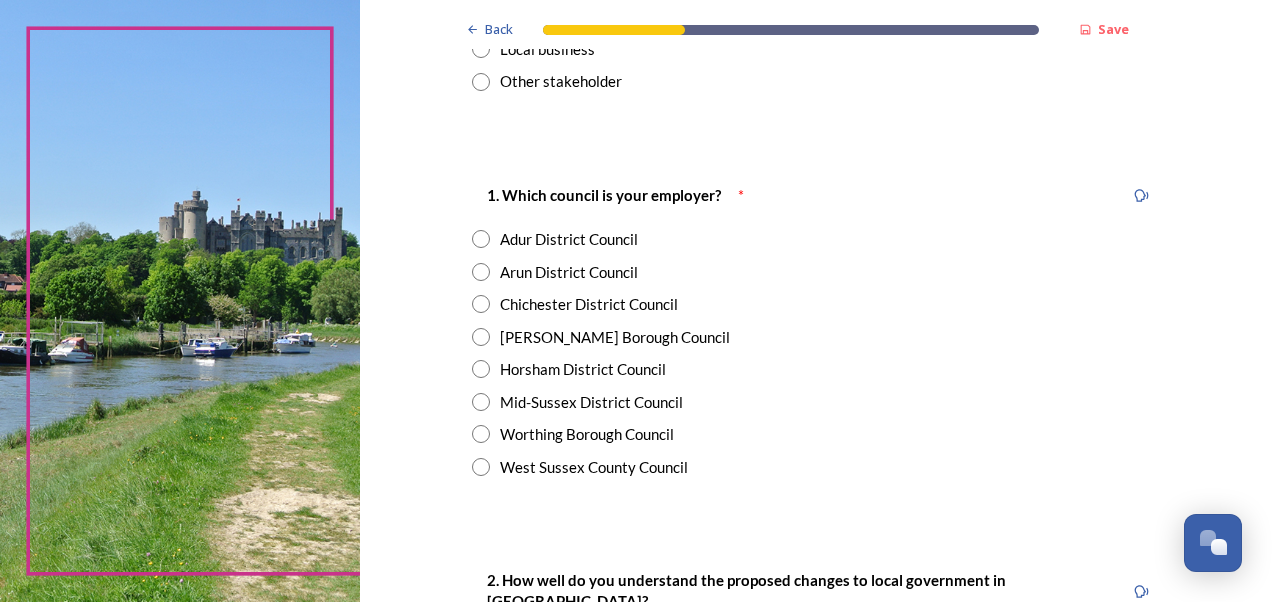 click at bounding box center [481, 467] 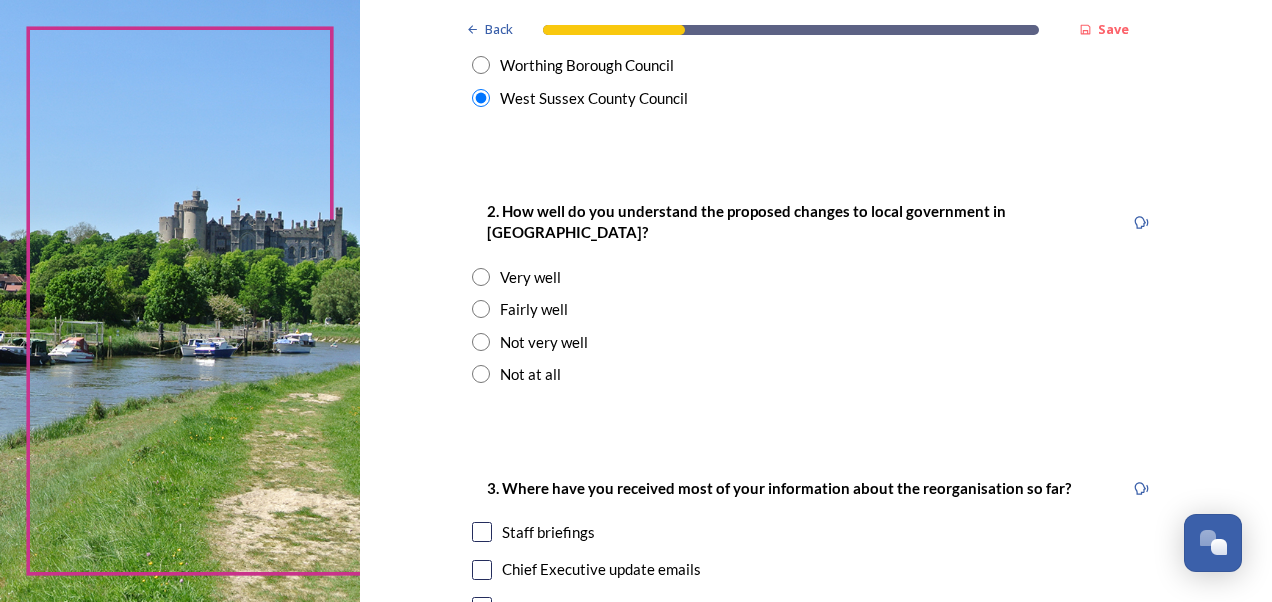 scroll, scrollTop: 700, scrollLeft: 0, axis: vertical 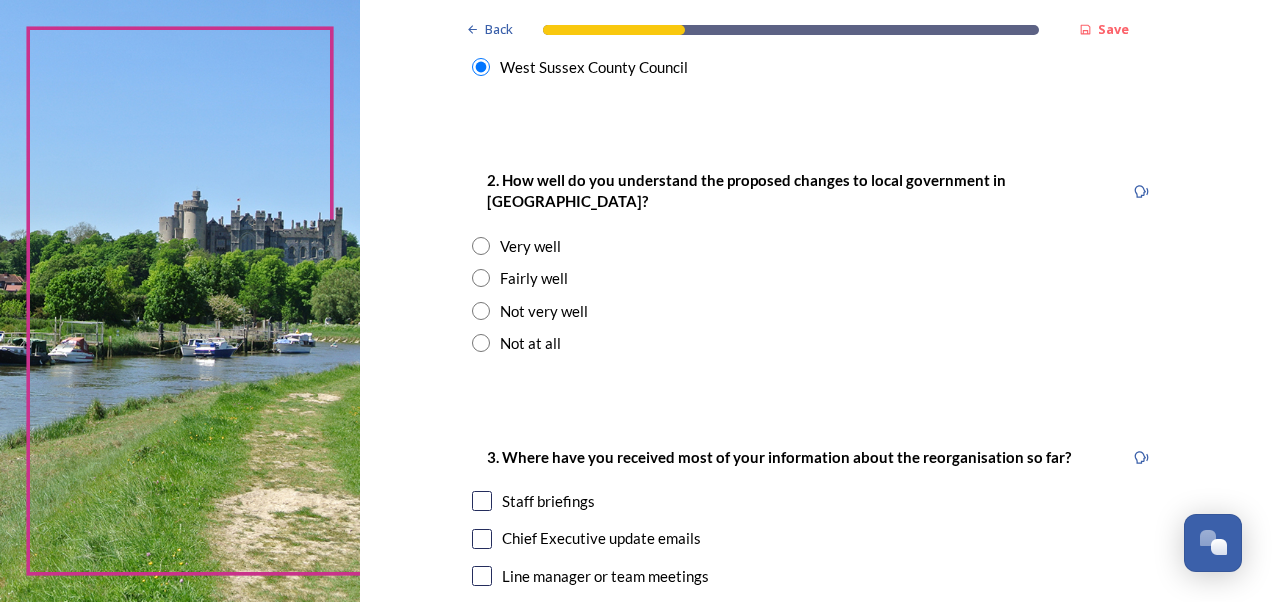 click at bounding box center (481, 246) 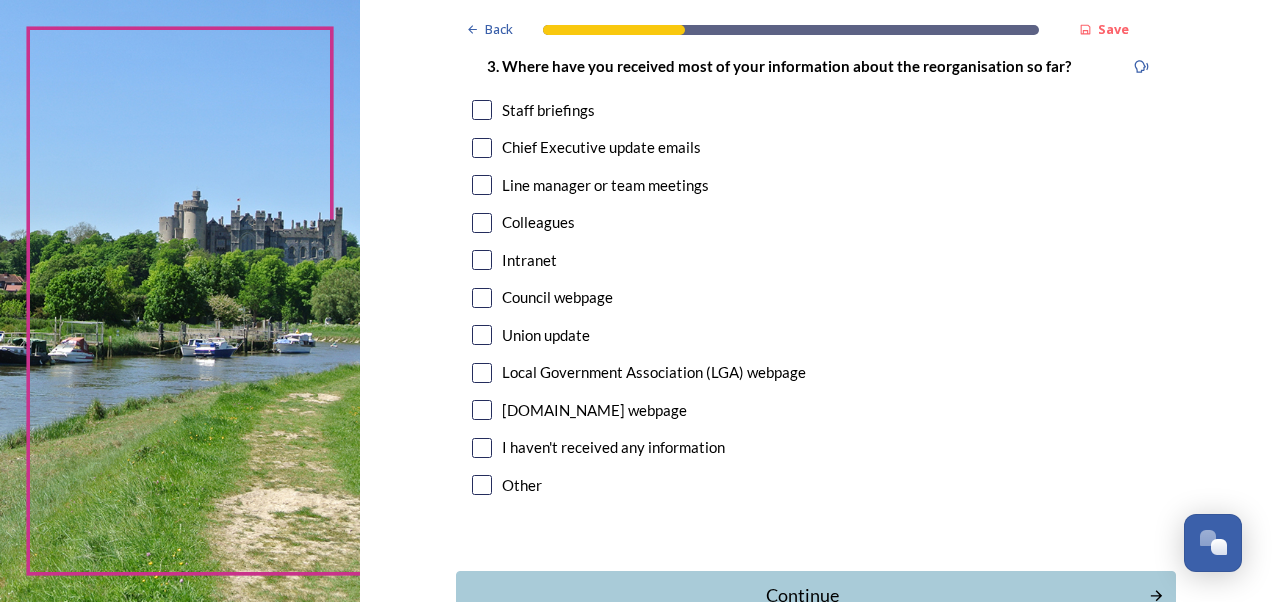 scroll, scrollTop: 1100, scrollLeft: 0, axis: vertical 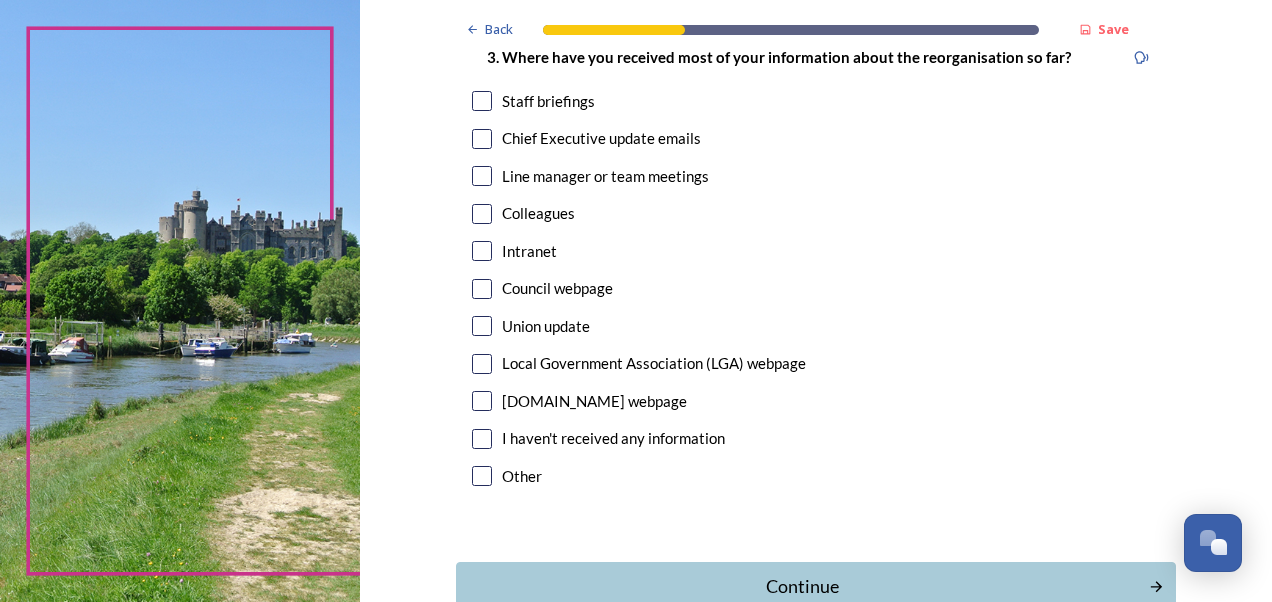 click at bounding box center (482, 139) 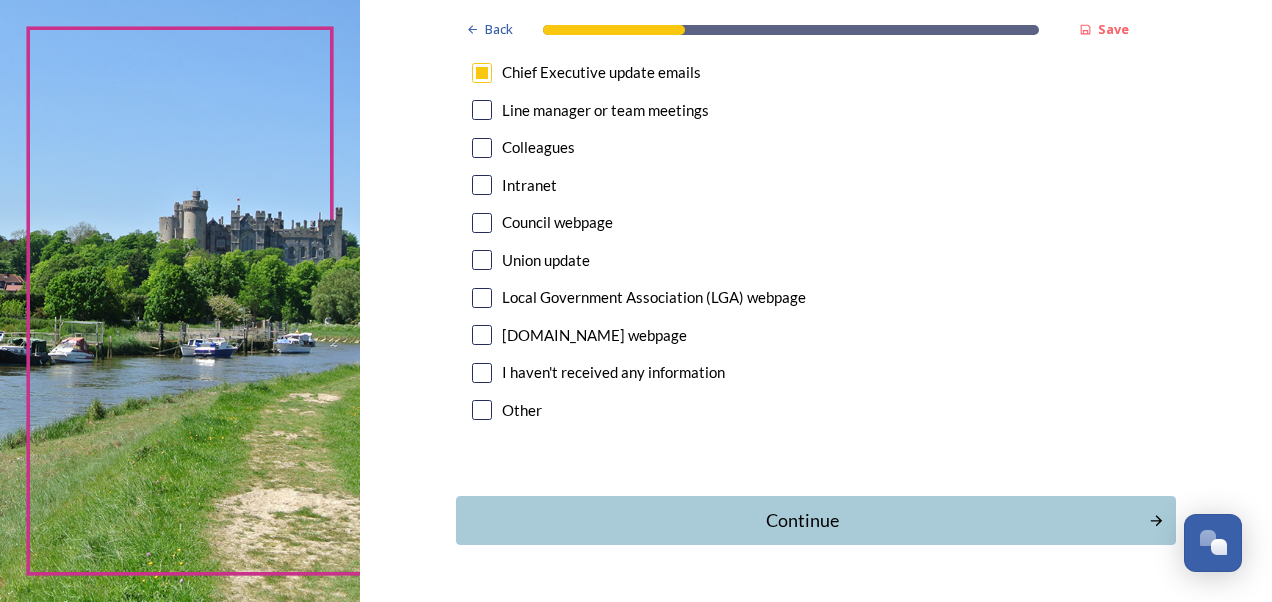 scroll, scrollTop: 1203, scrollLeft: 0, axis: vertical 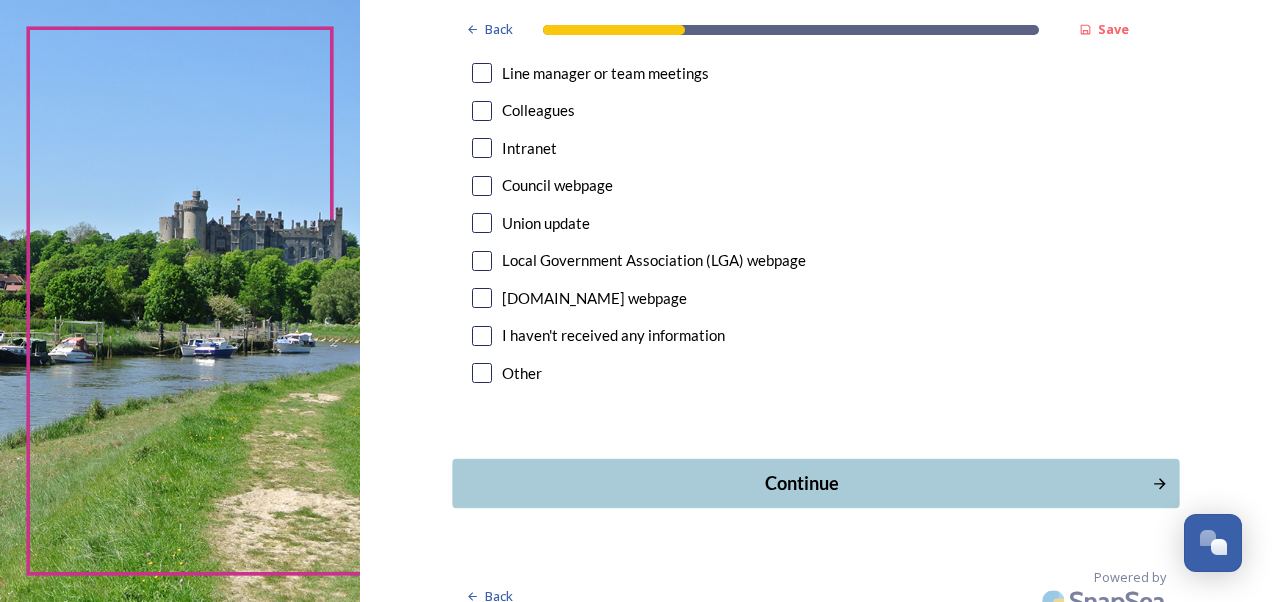 click on "Continue" at bounding box center [801, 483] 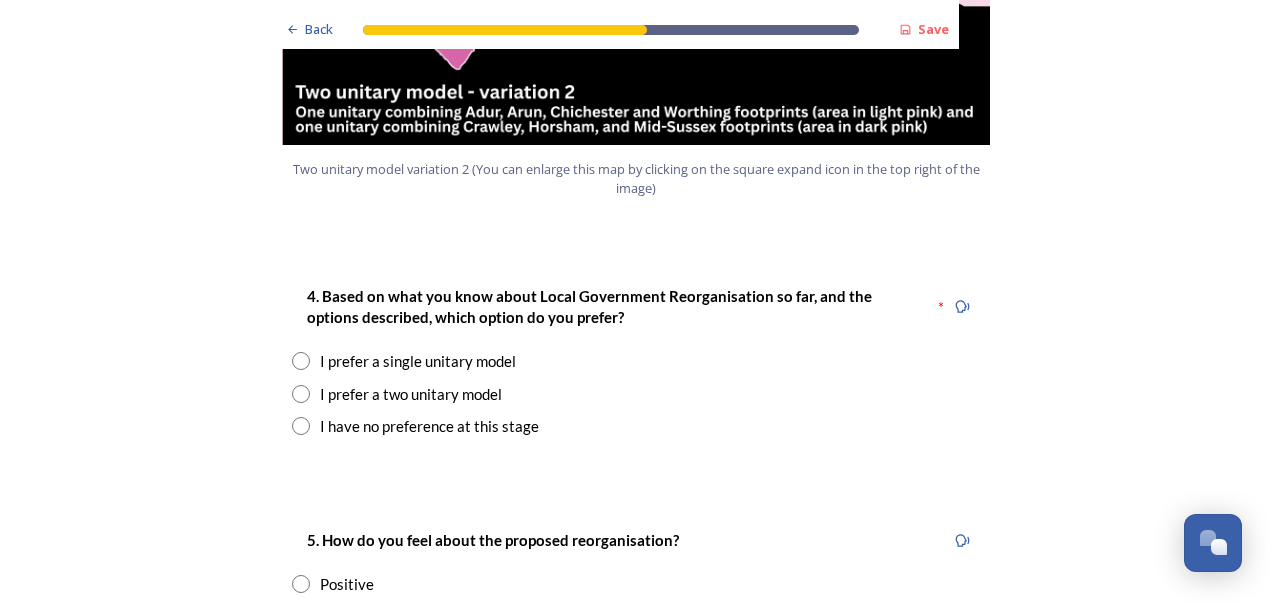scroll, scrollTop: 2700, scrollLeft: 0, axis: vertical 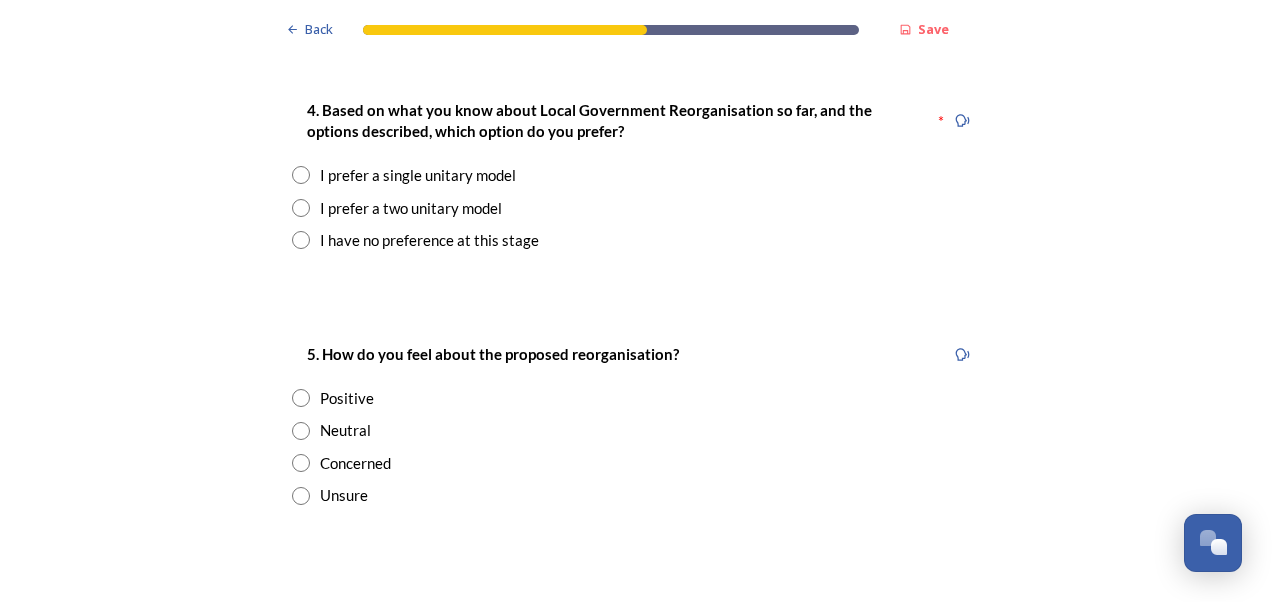 click at bounding box center [301, 175] 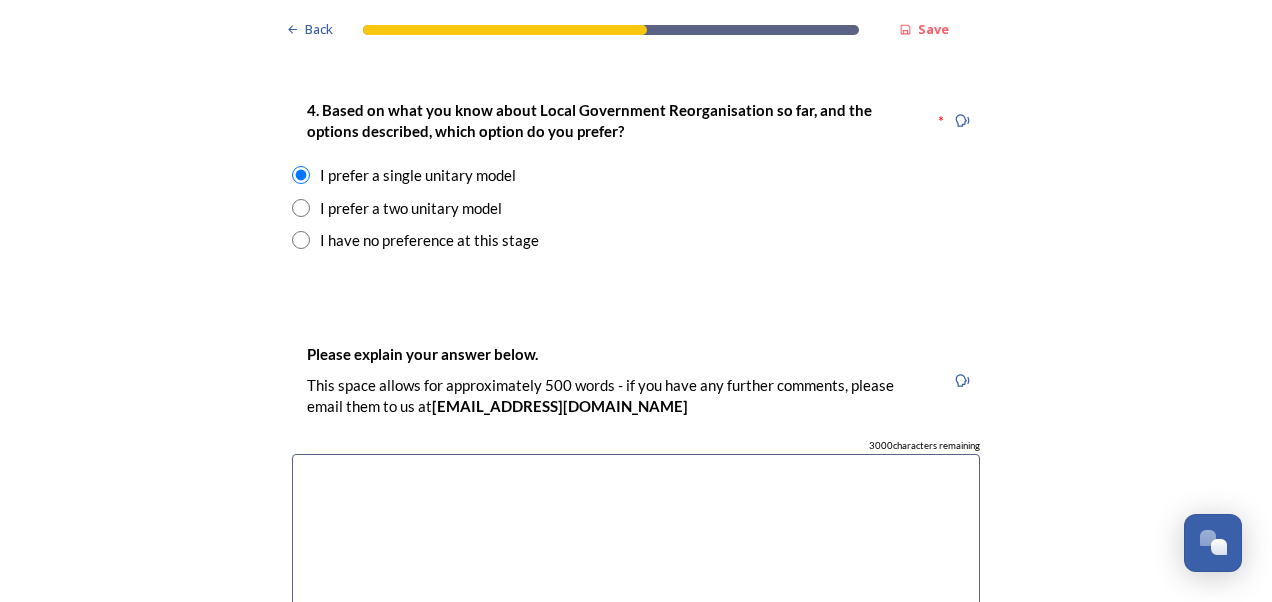 scroll, scrollTop: 2900, scrollLeft: 0, axis: vertical 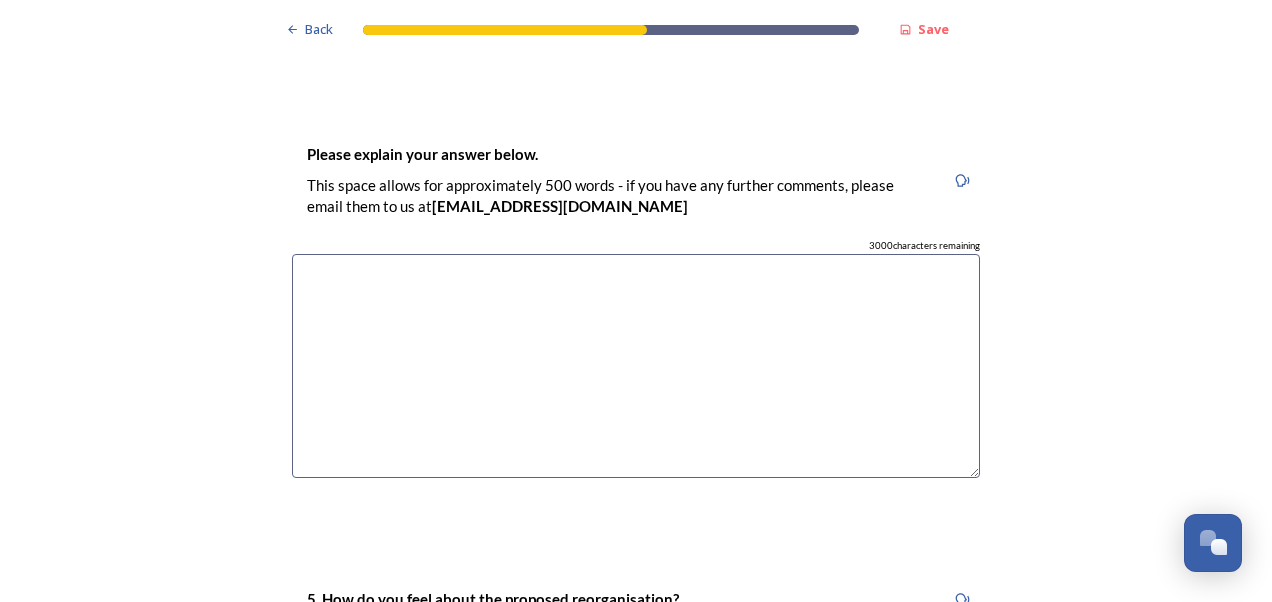 click at bounding box center [636, 366] 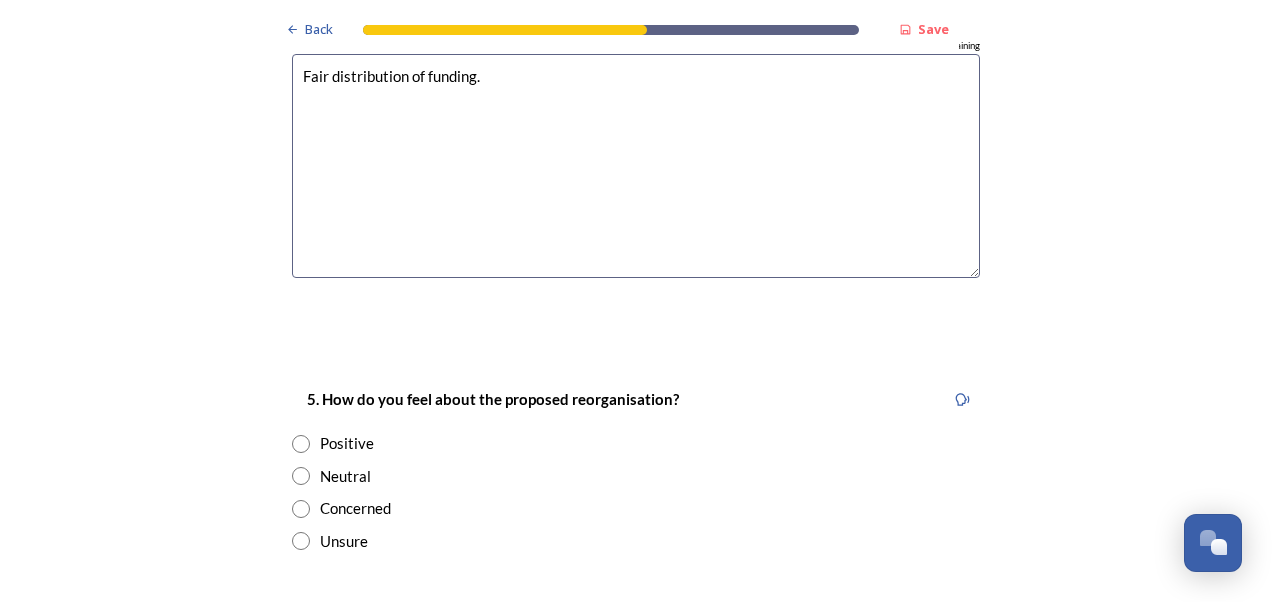 scroll, scrollTop: 2900, scrollLeft: 0, axis: vertical 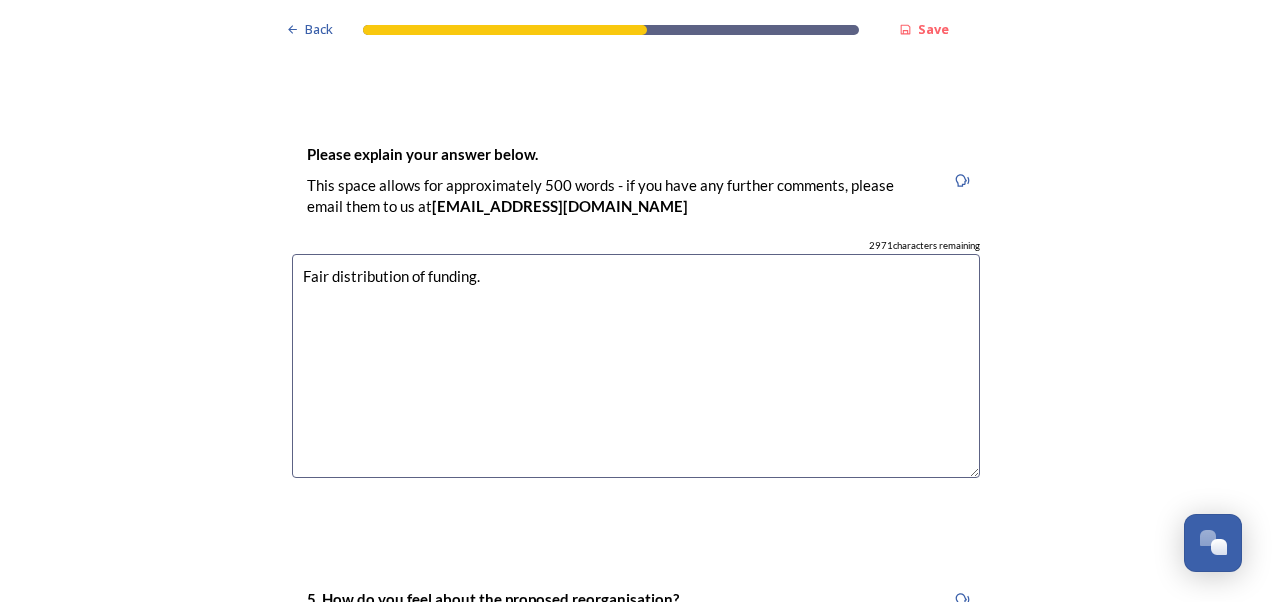 click on "Fair distribution of funding." at bounding box center [636, 366] 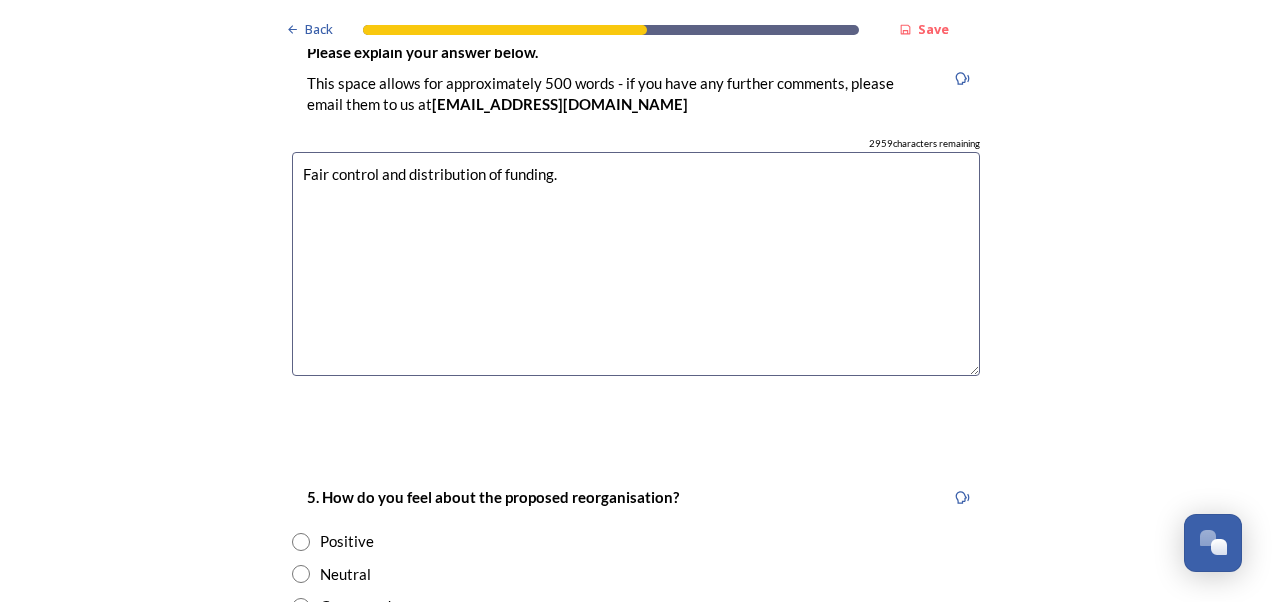 scroll, scrollTop: 3200, scrollLeft: 0, axis: vertical 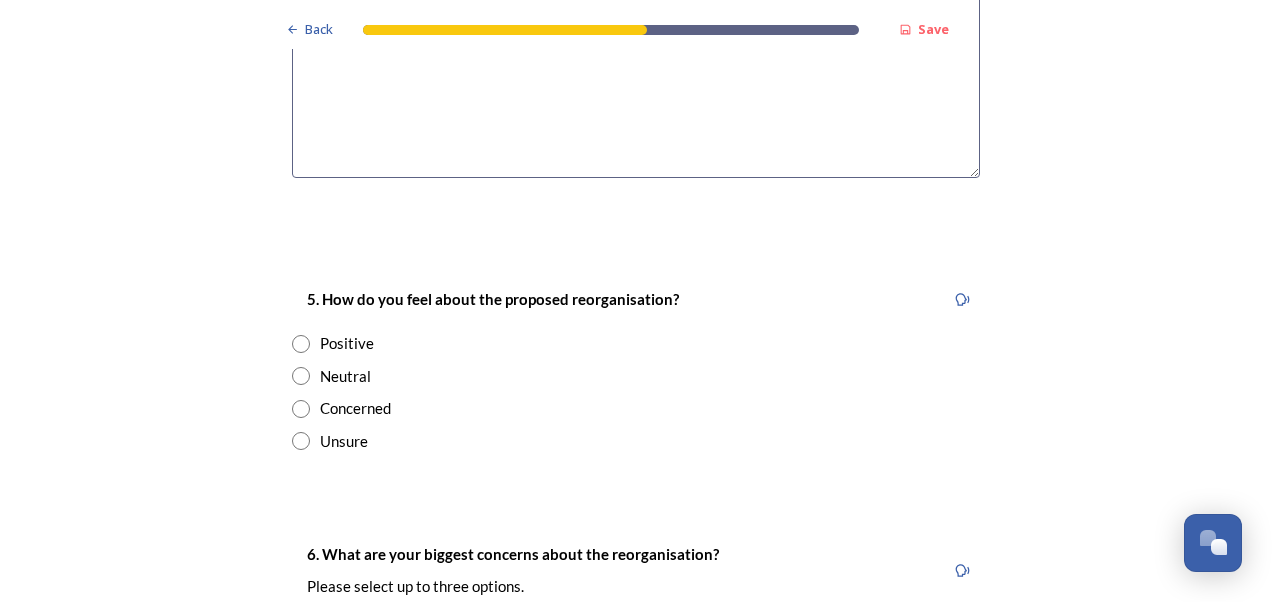 type on "Fair control and distribution of funding." 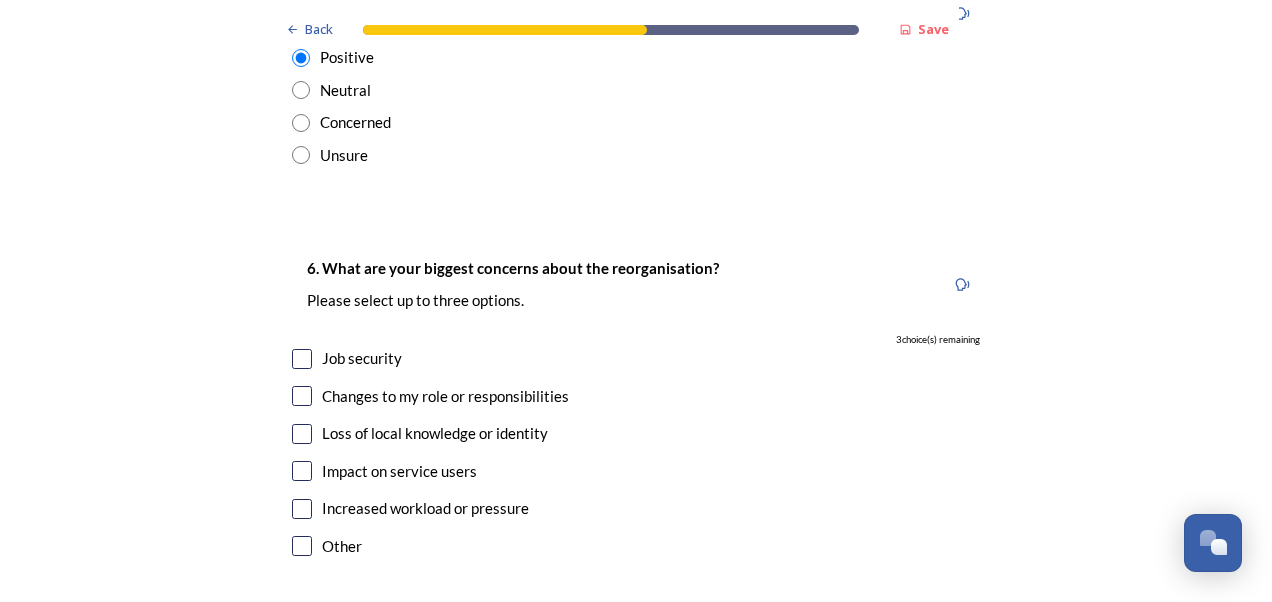 scroll, scrollTop: 3500, scrollLeft: 0, axis: vertical 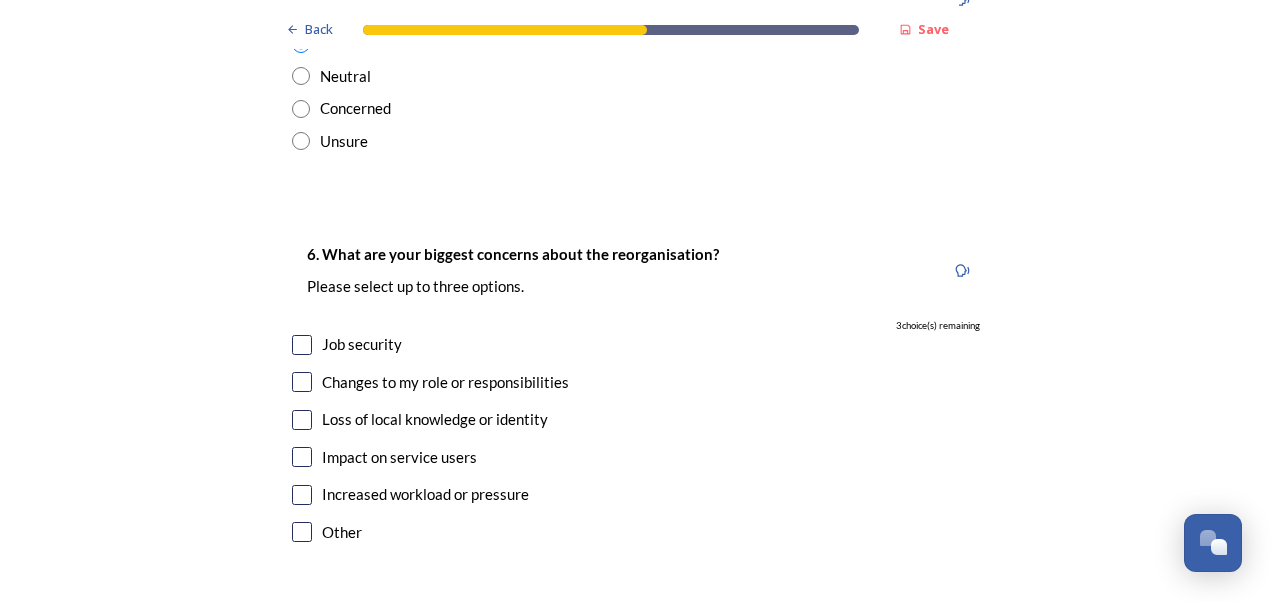 click at bounding box center [302, 345] 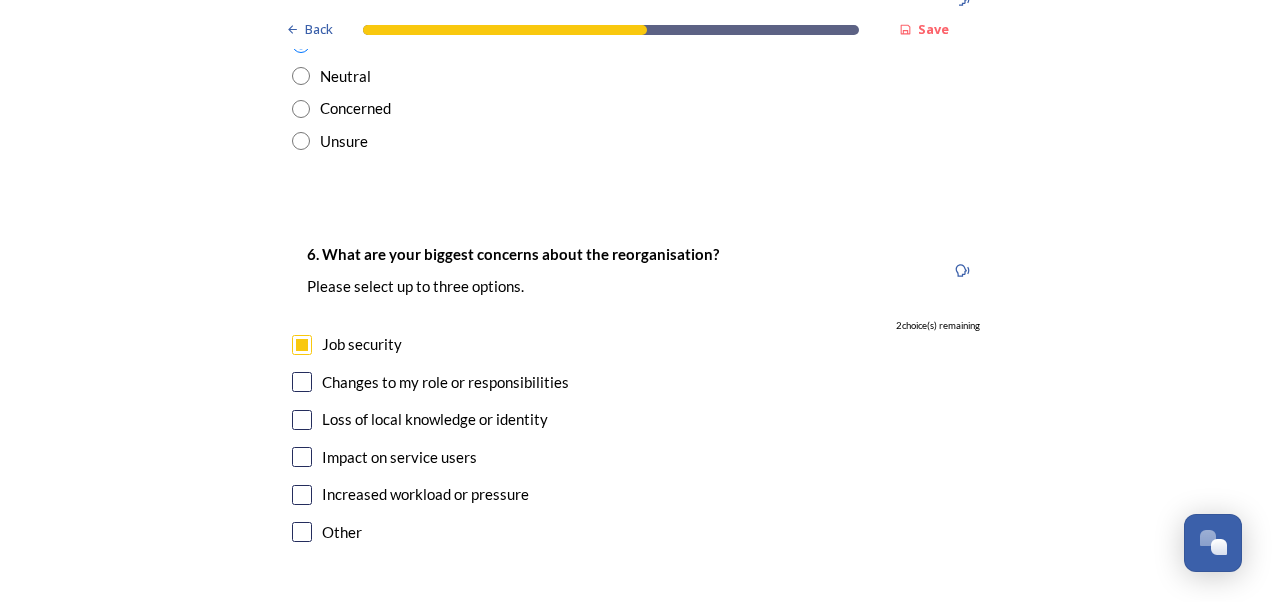 click at bounding box center (302, 382) 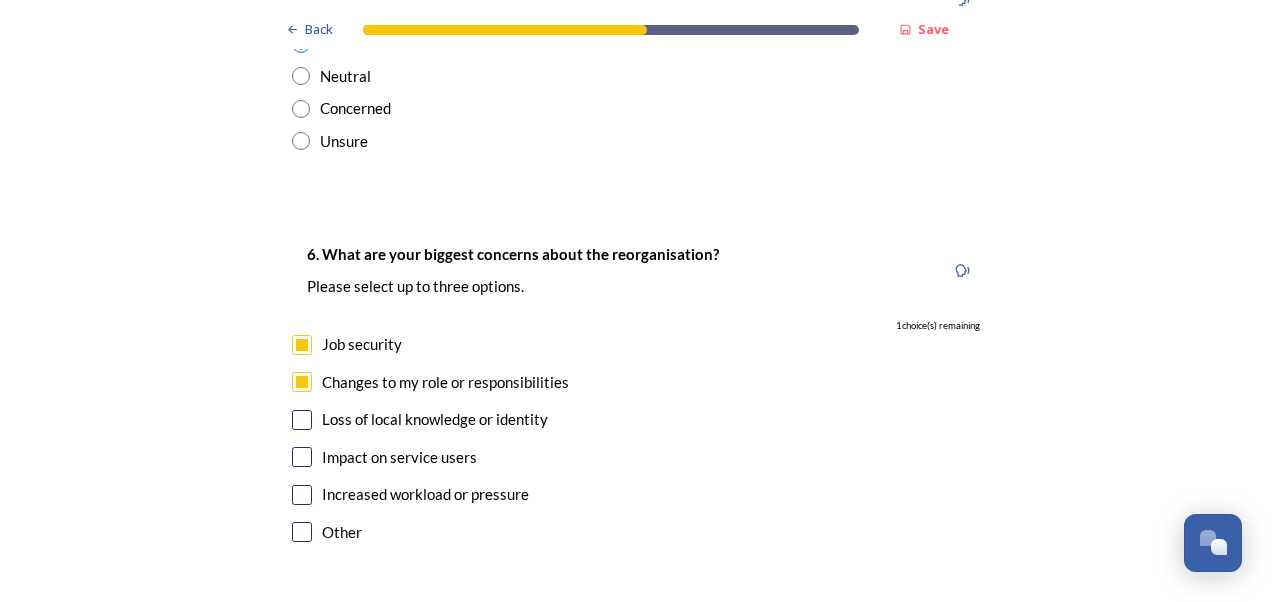 click at bounding box center [302, 457] 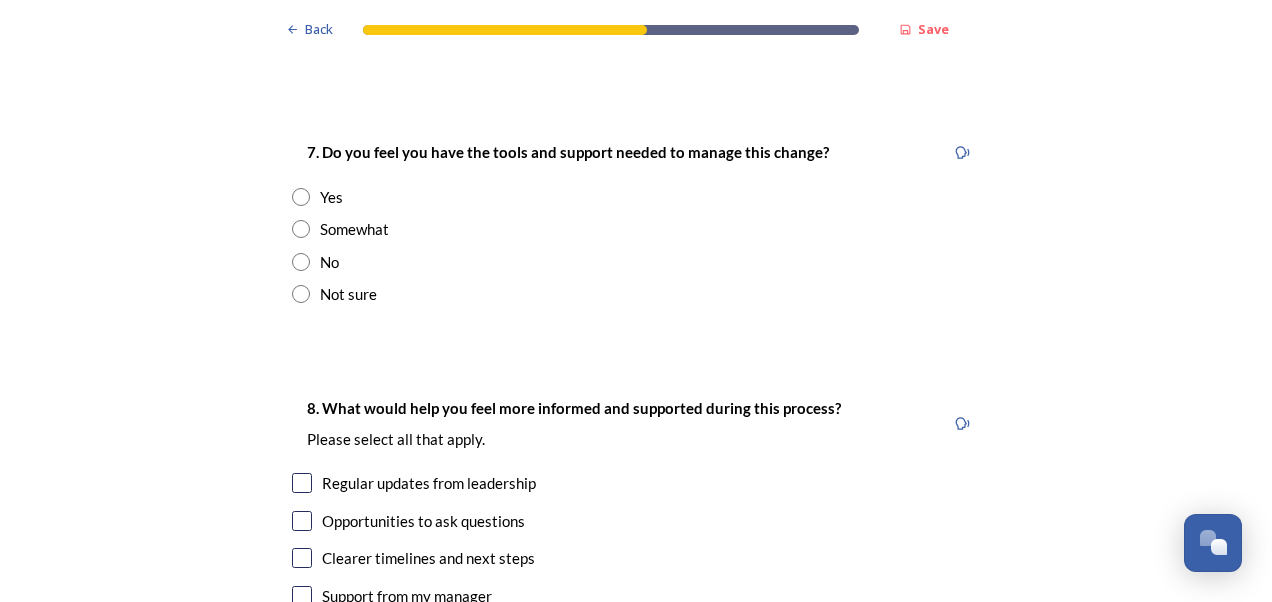 scroll, scrollTop: 4000, scrollLeft: 0, axis: vertical 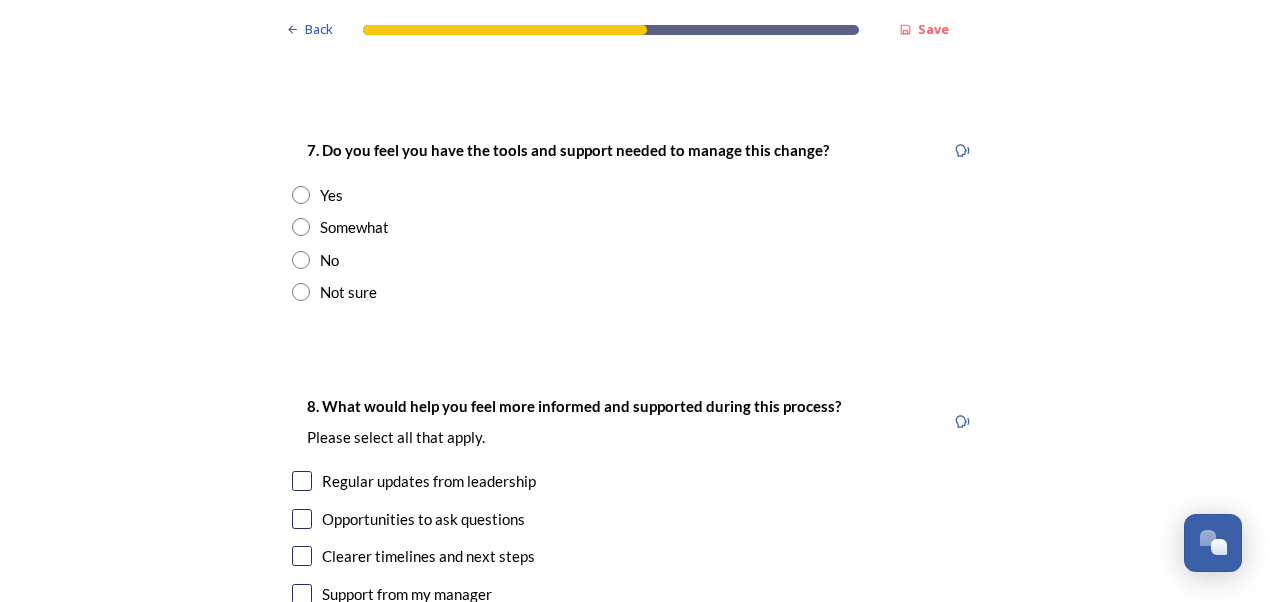 click at bounding box center (301, 195) 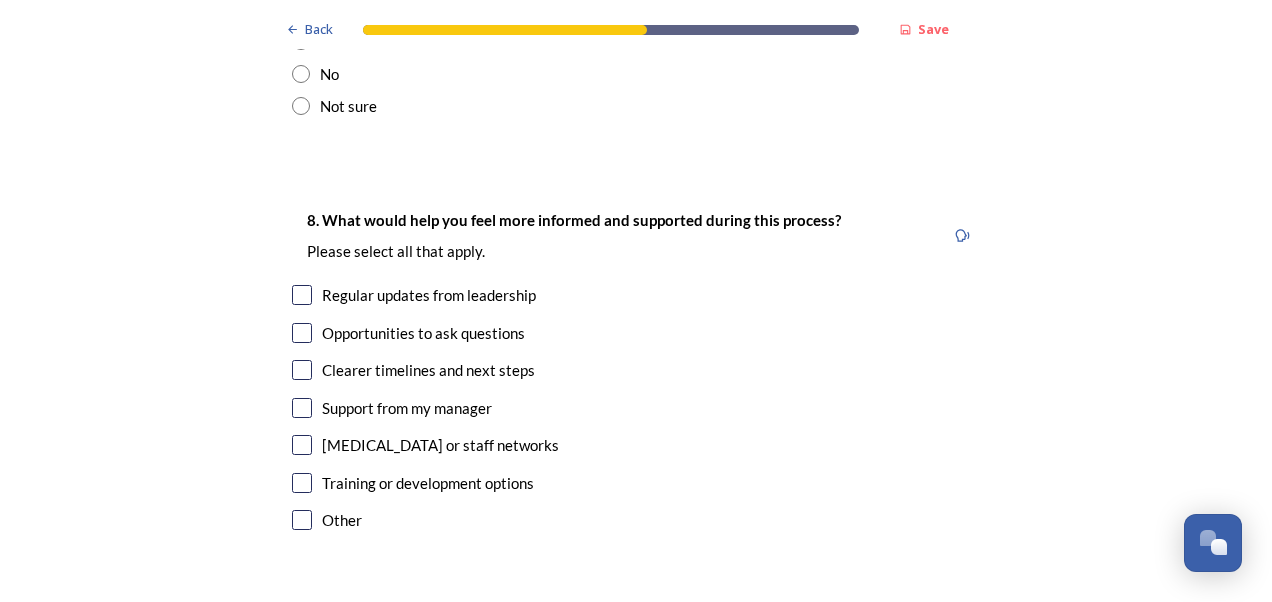 scroll, scrollTop: 4200, scrollLeft: 0, axis: vertical 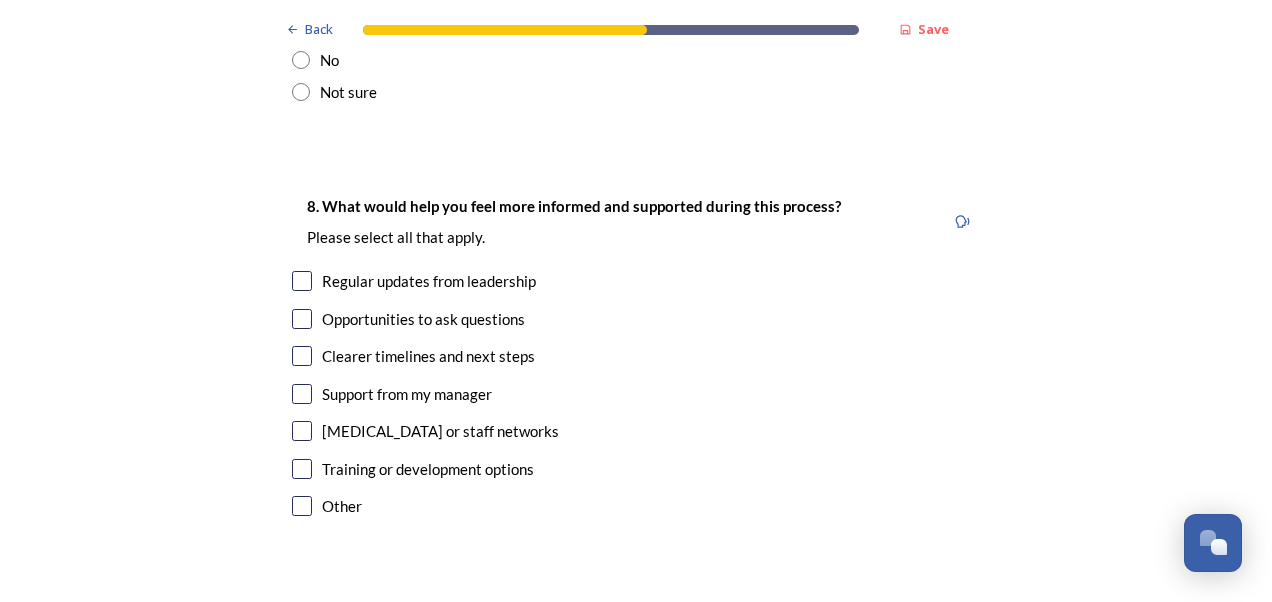 click at bounding box center [302, 281] 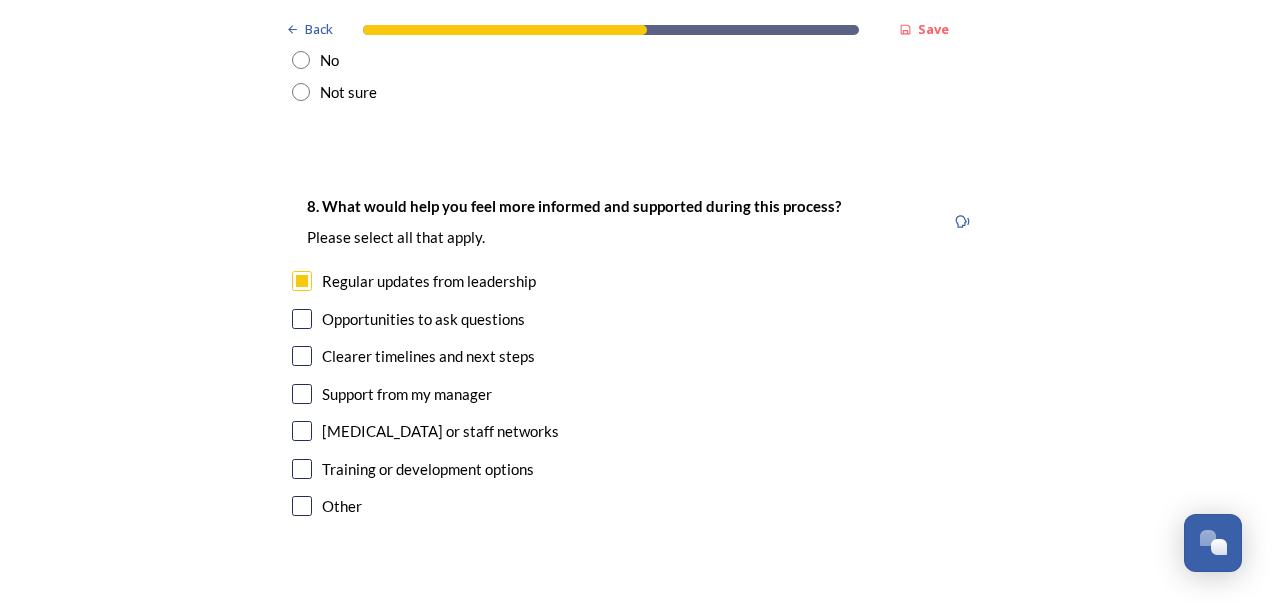 click at bounding box center [302, 319] 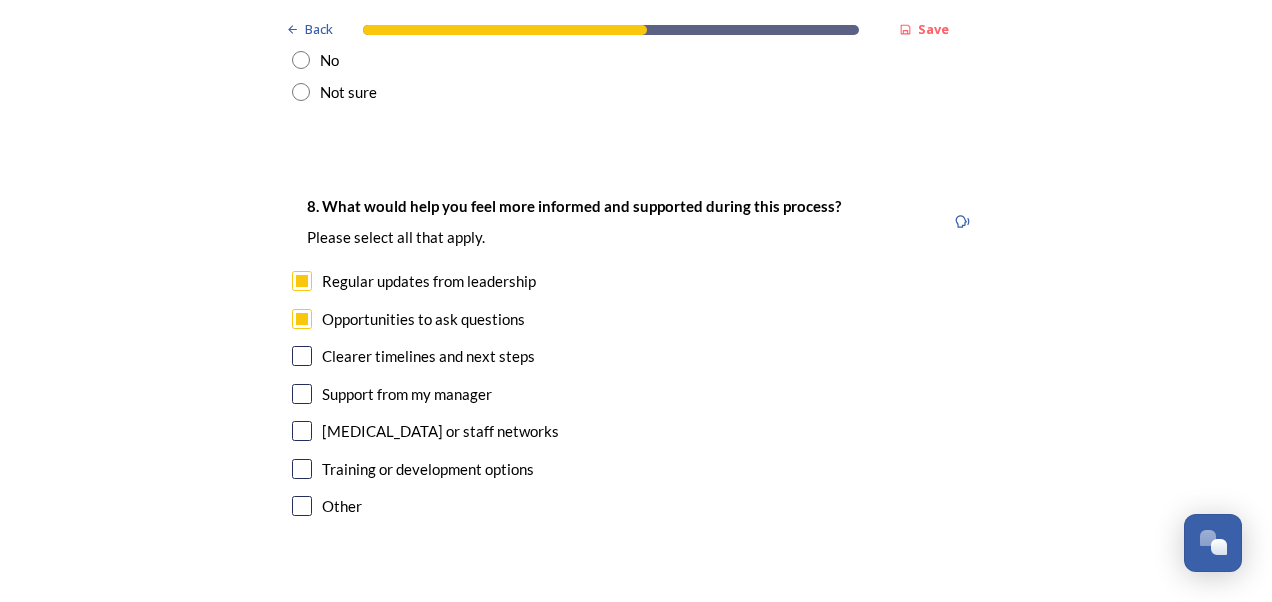 click at bounding box center [302, 356] 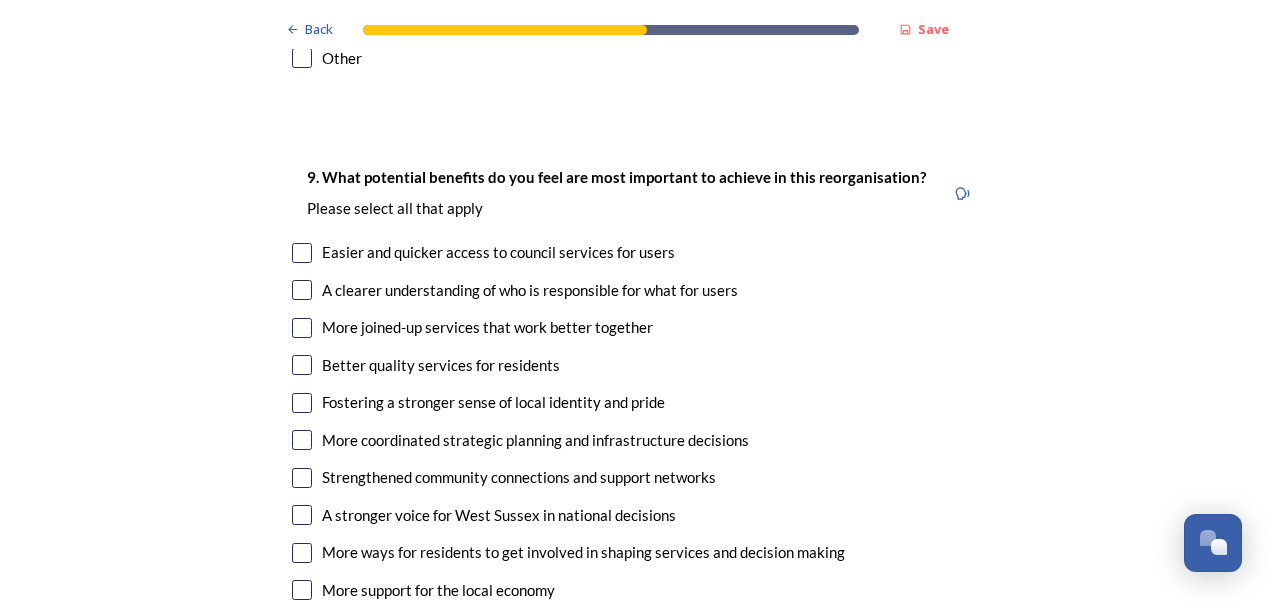scroll, scrollTop: 4700, scrollLeft: 0, axis: vertical 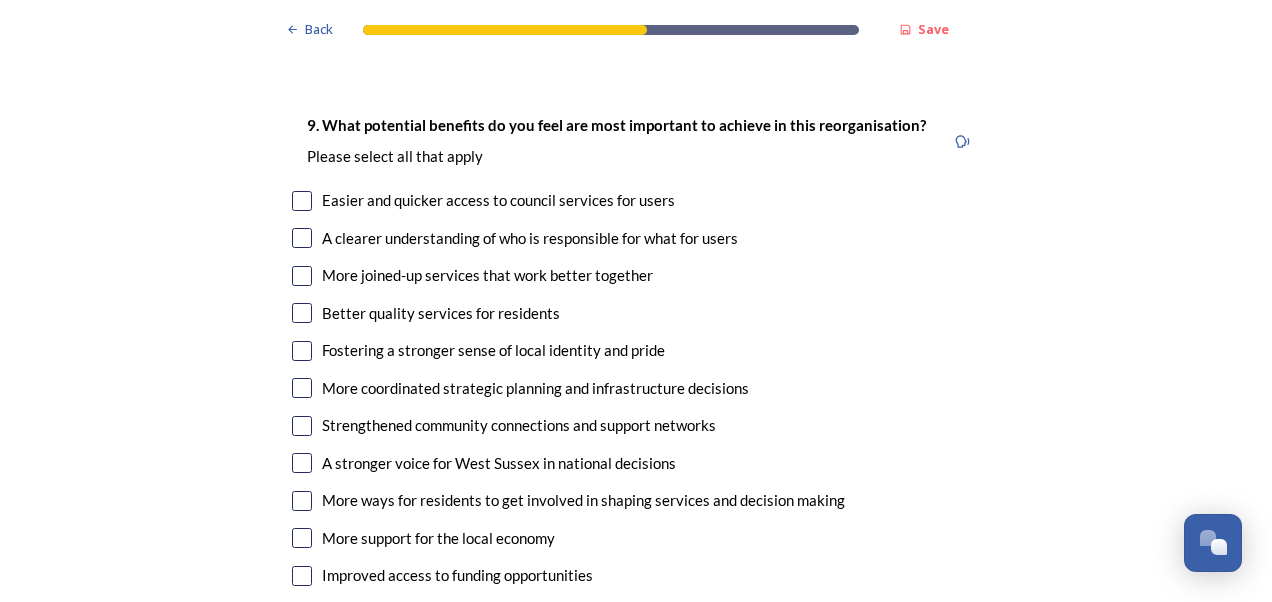 click at bounding box center [302, 201] 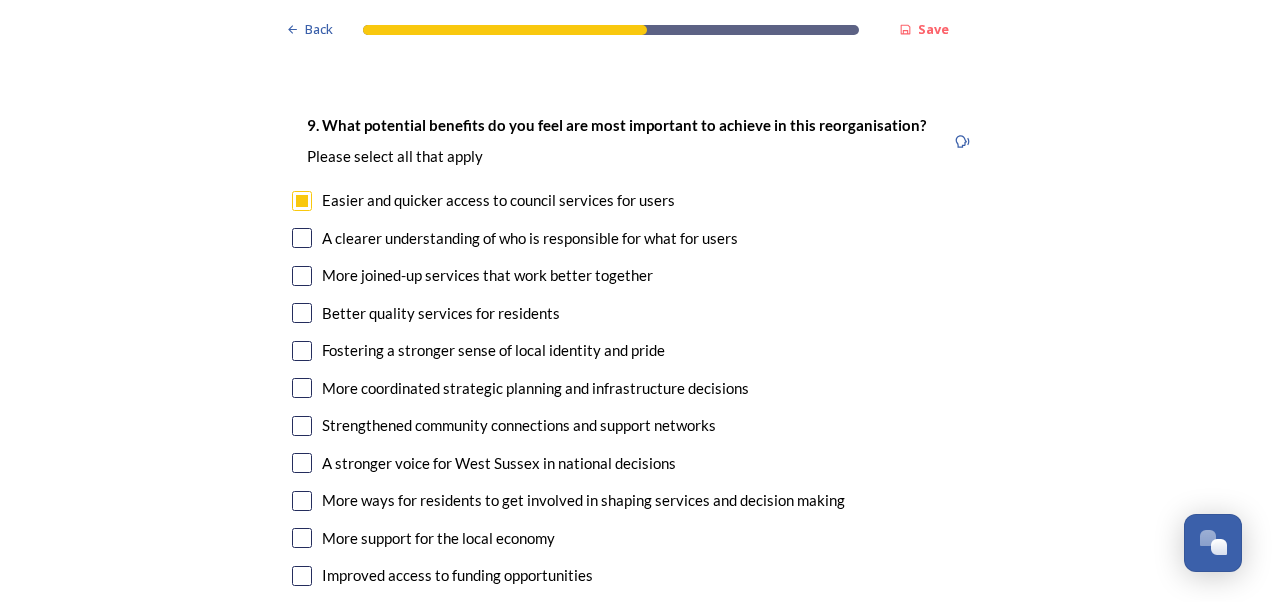 click at bounding box center [302, 238] 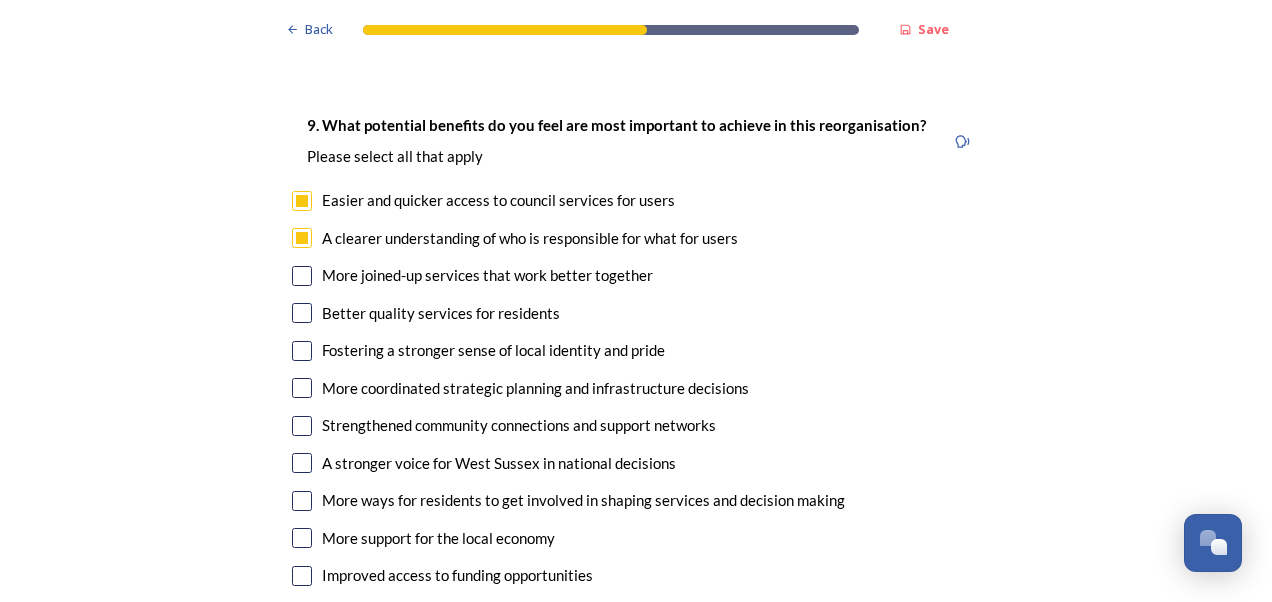 click at bounding box center [302, 276] 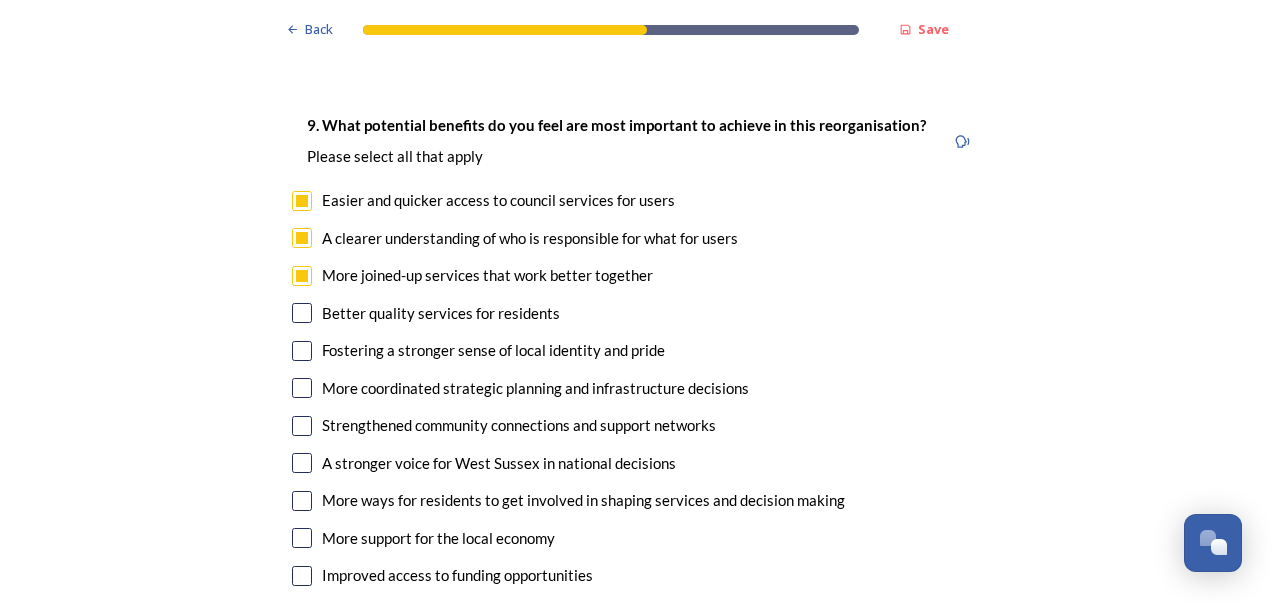 click at bounding box center [302, 313] 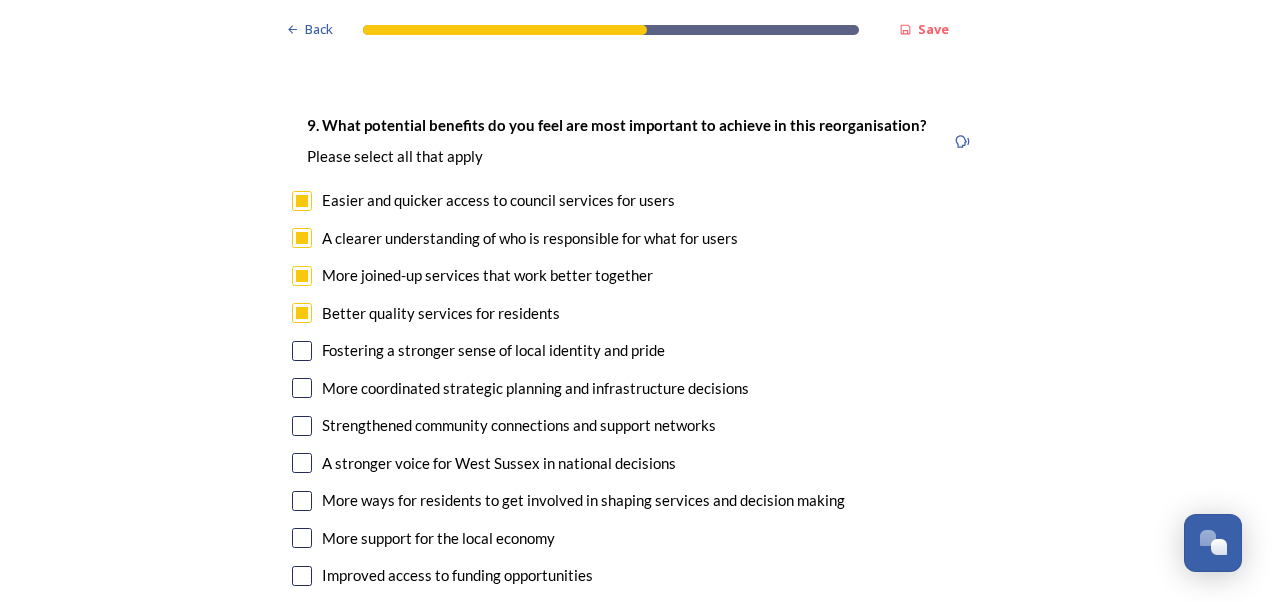 scroll, scrollTop: 4800, scrollLeft: 0, axis: vertical 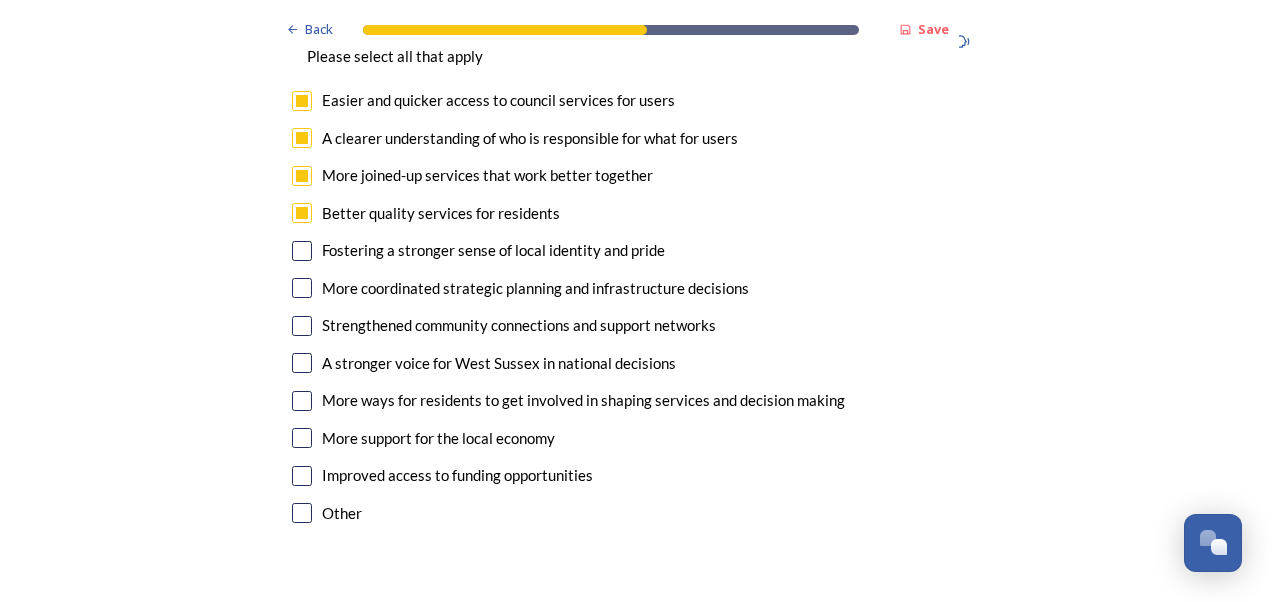 click at bounding box center [302, 251] 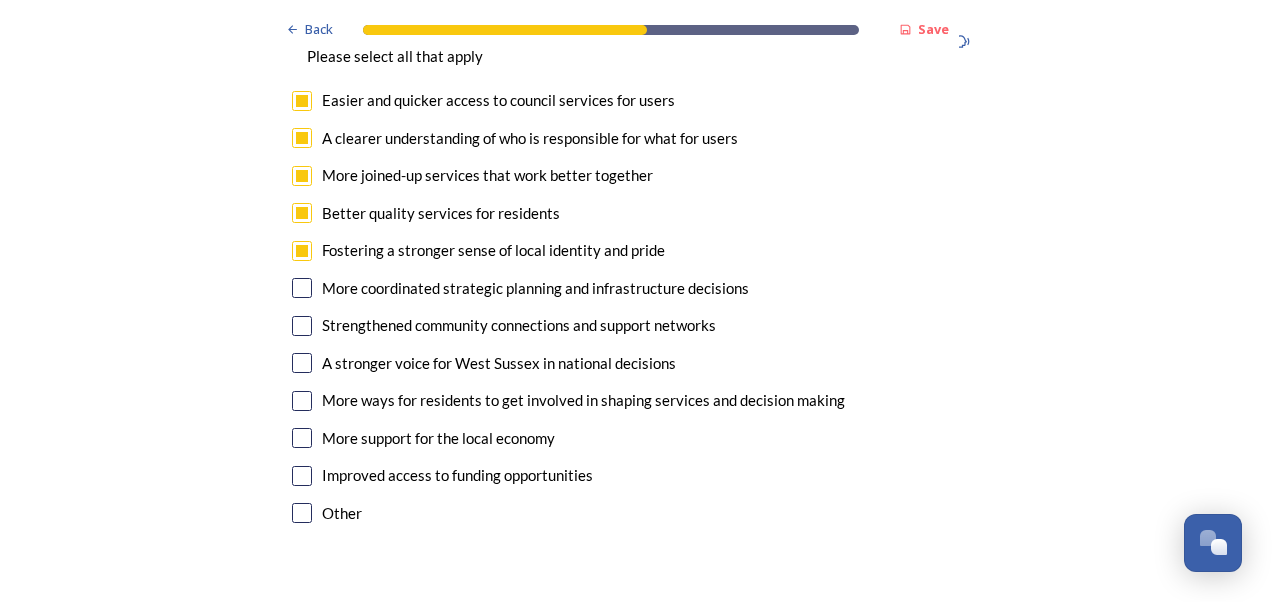 click at bounding box center (302, 288) 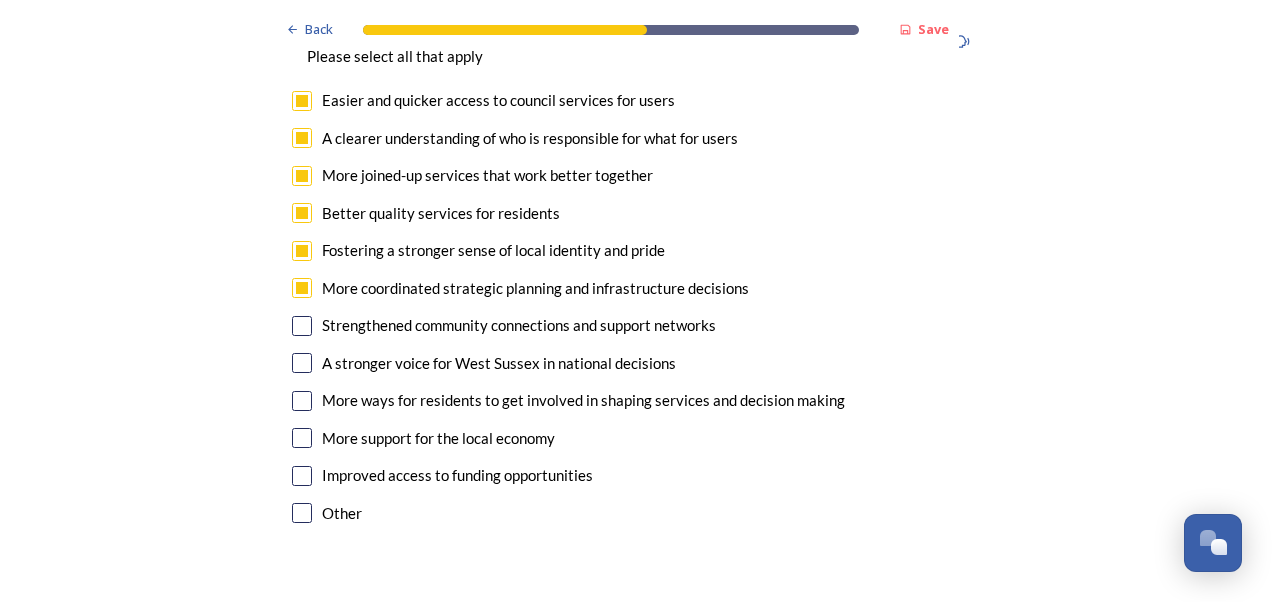 click at bounding box center [302, 326] 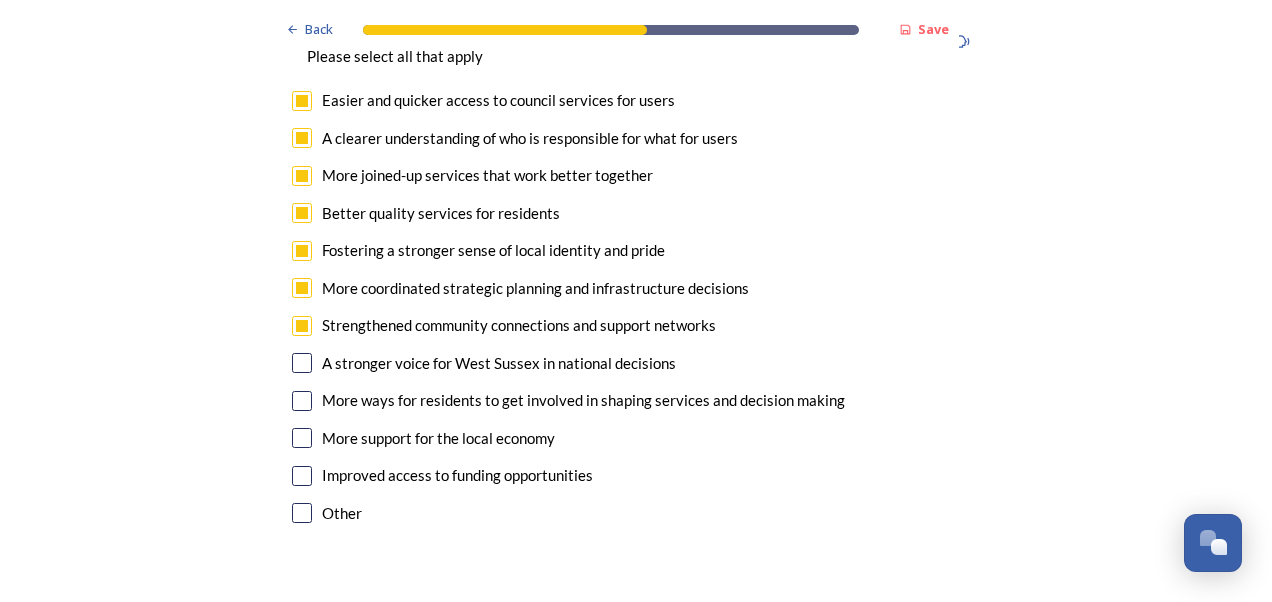 click on "A stronger voice for West Sussex in national decisions" at bounding box center (636, 363) 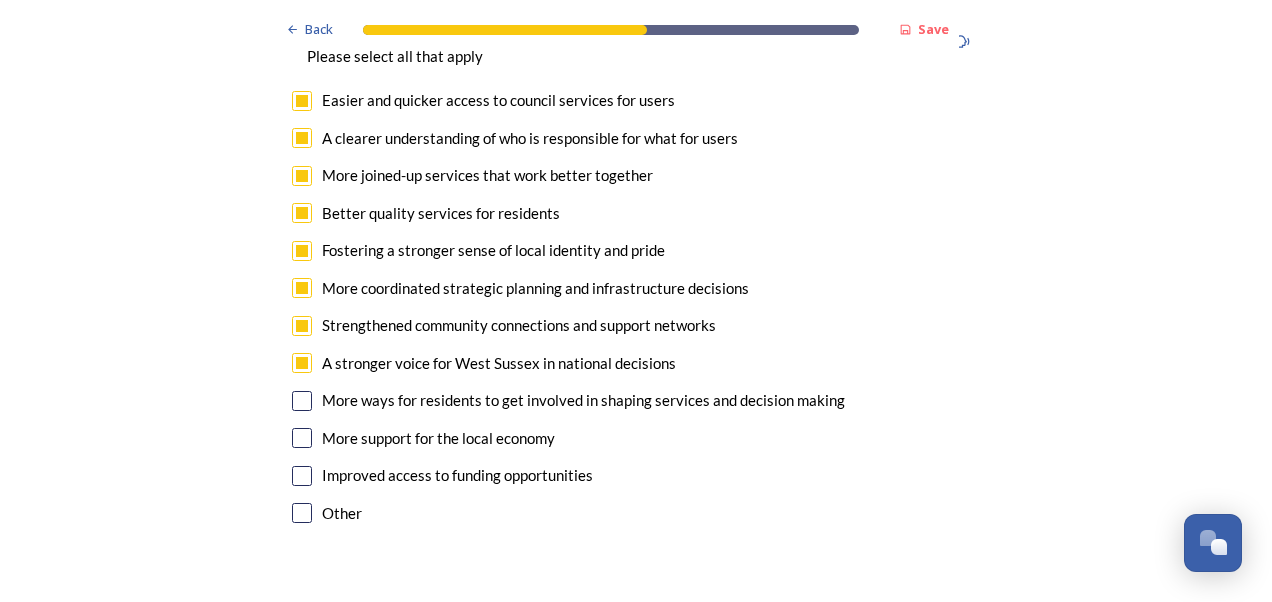 click at bounding box center (302, 401) 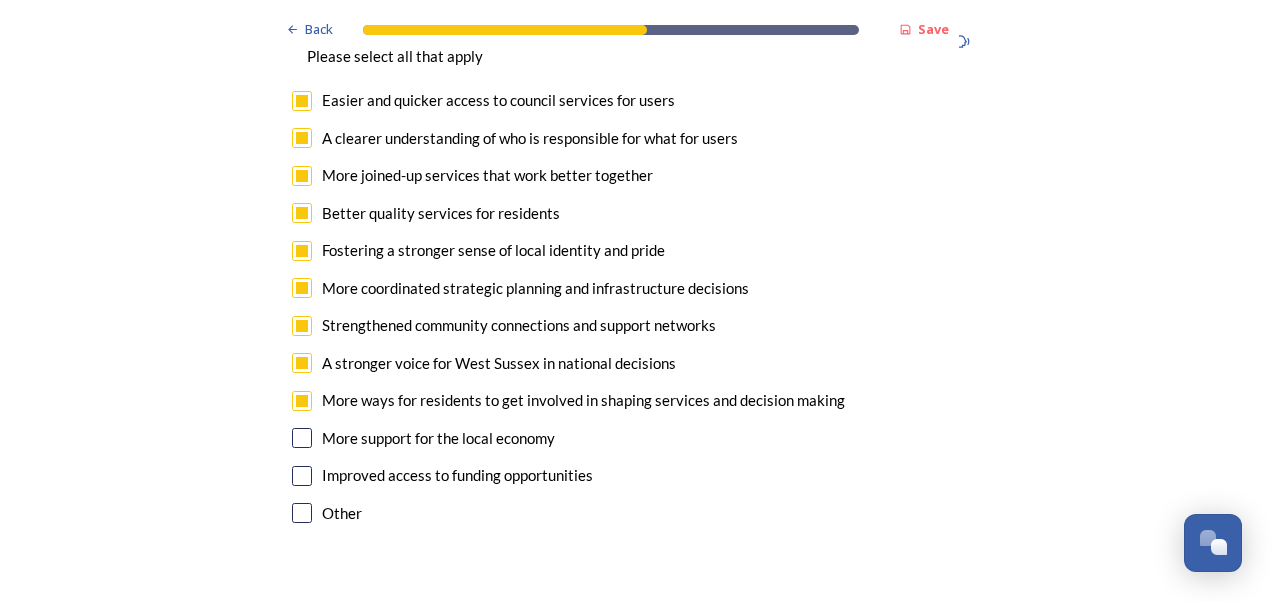 click on "9. What potential benefits do you feel are most important to achieve in this reorganisation? ﻿Please select all that apply Easier and quicker access to council services for users A clearer understanding of who is responsible for what for users More joined-up services that work better together Better quality services for residents Fostering a stronger sense of local identity and pride More coordinated strategic planning and infrastructure decisions  Strengthened community connections and support networks A stronger voice for West Sussex in national decisions More ways for residents to get involved in shaping services and decision making More support for the local economy Improved access to funding opportunities Other" at bounding box center (636, 271) 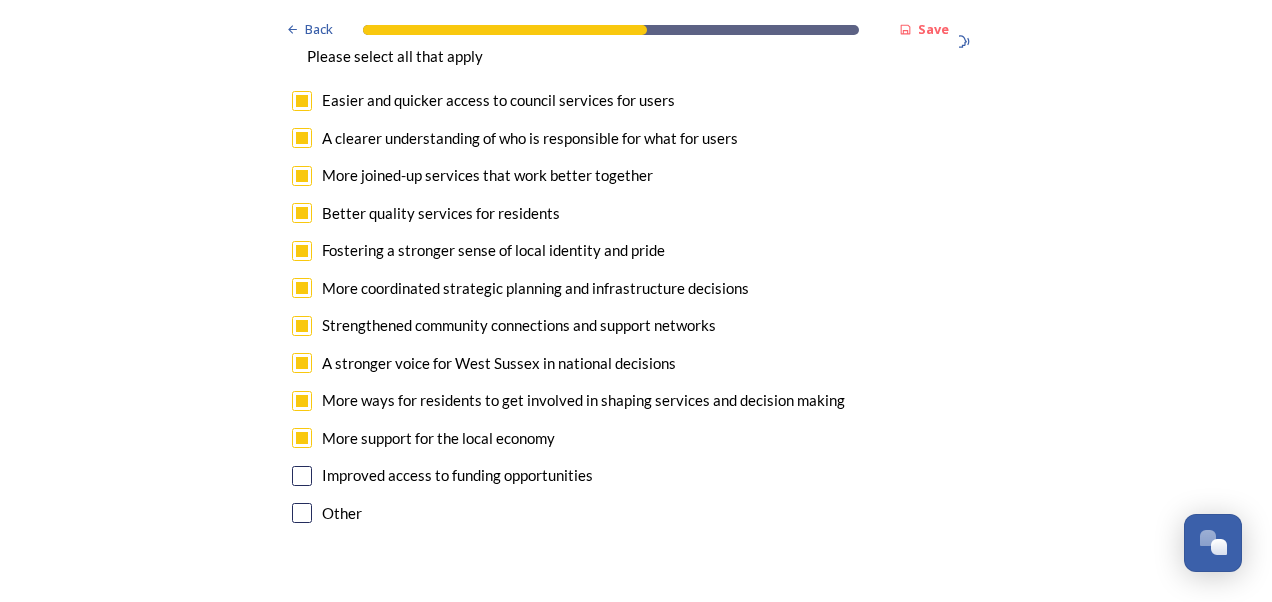 click at bounding box center [302, 476] 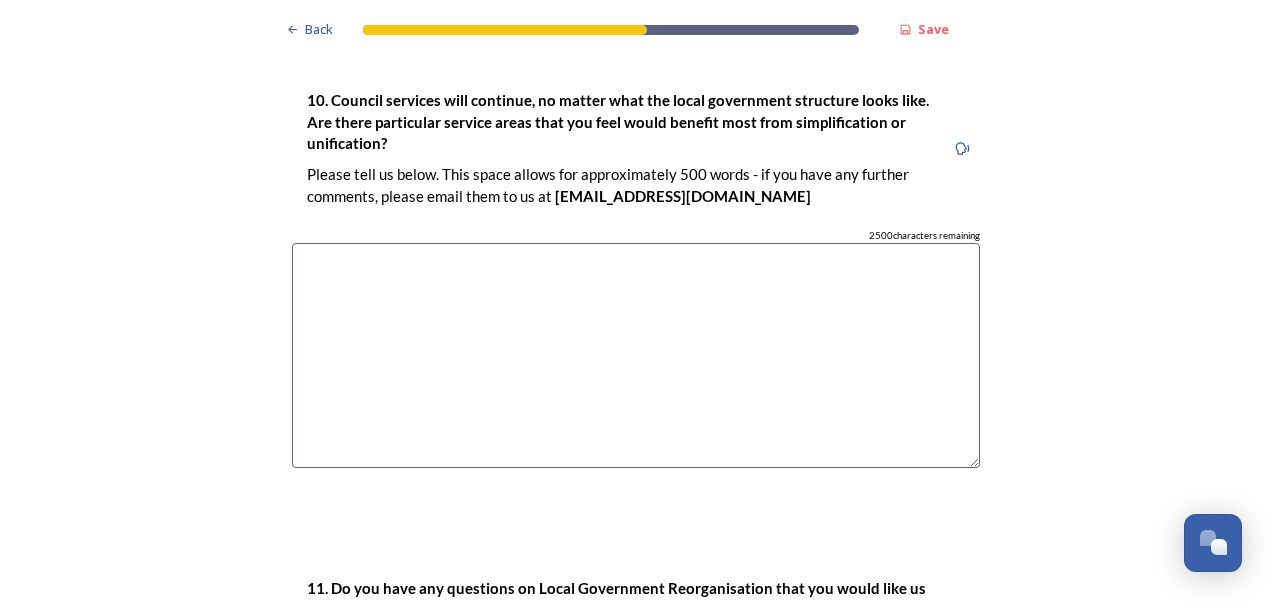 scroll, scrollTop: 5300, scrollLeft: 0, axis: vertical 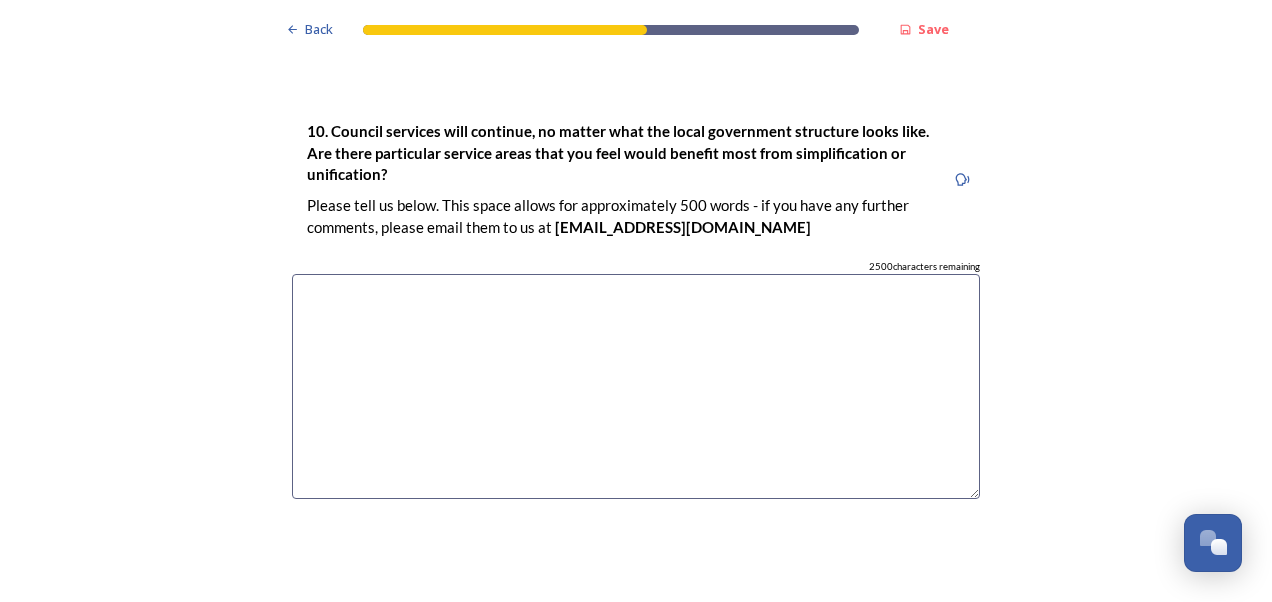 click at bounding box center [636, 386] 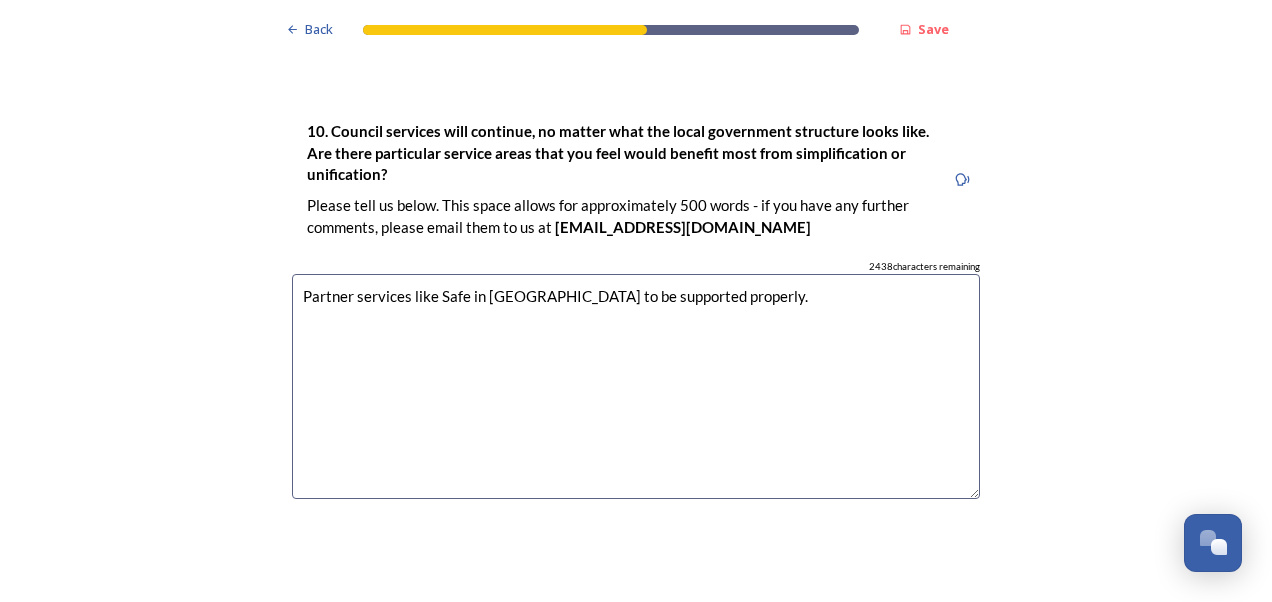 scroll, scrollTop: 5600, scrollLeft: 0, axis: vertical 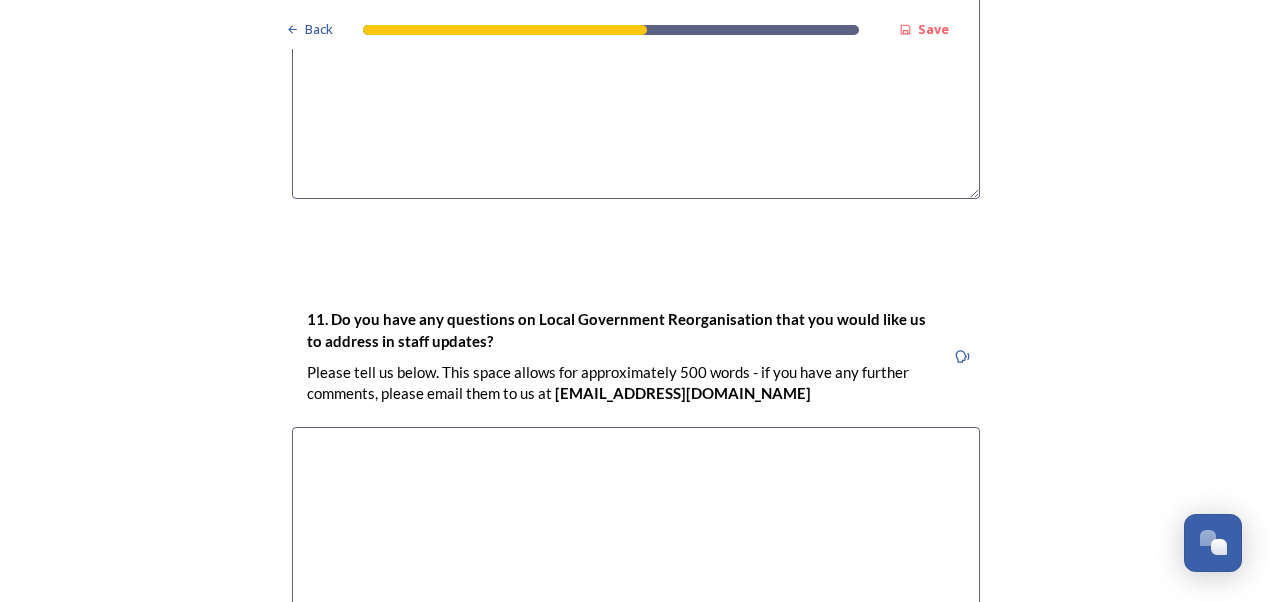 type on "Partner services like Safe in Sussex to be supported properly." 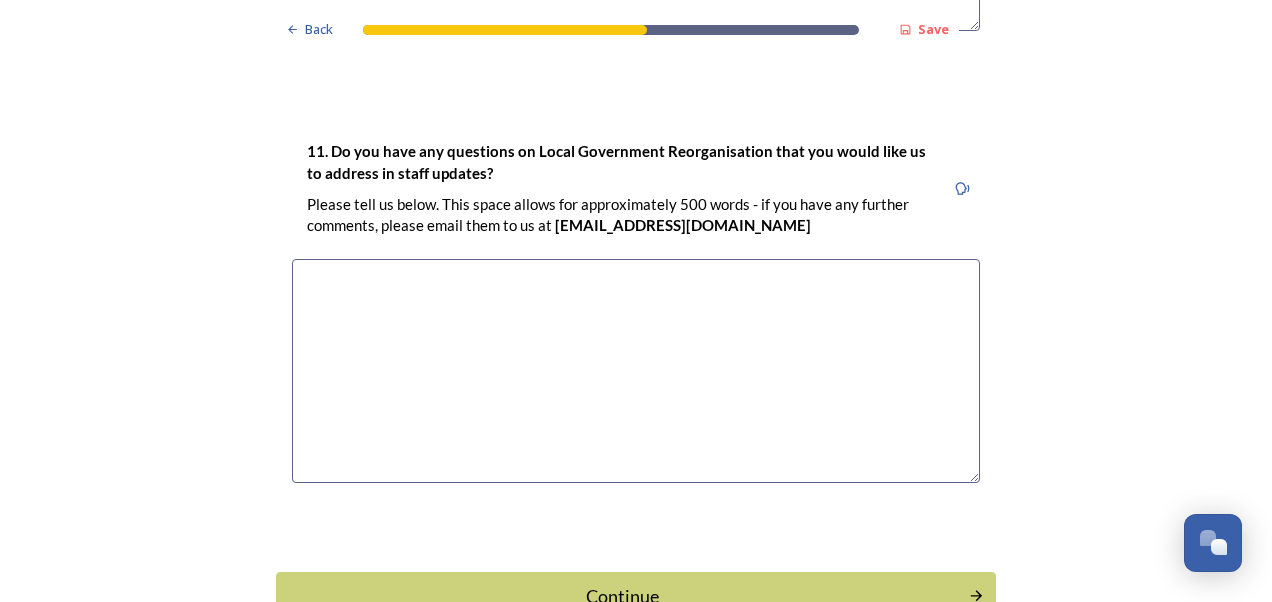 scroll, scrollTop: 5800, scrollLeft: 0, axis: vertical 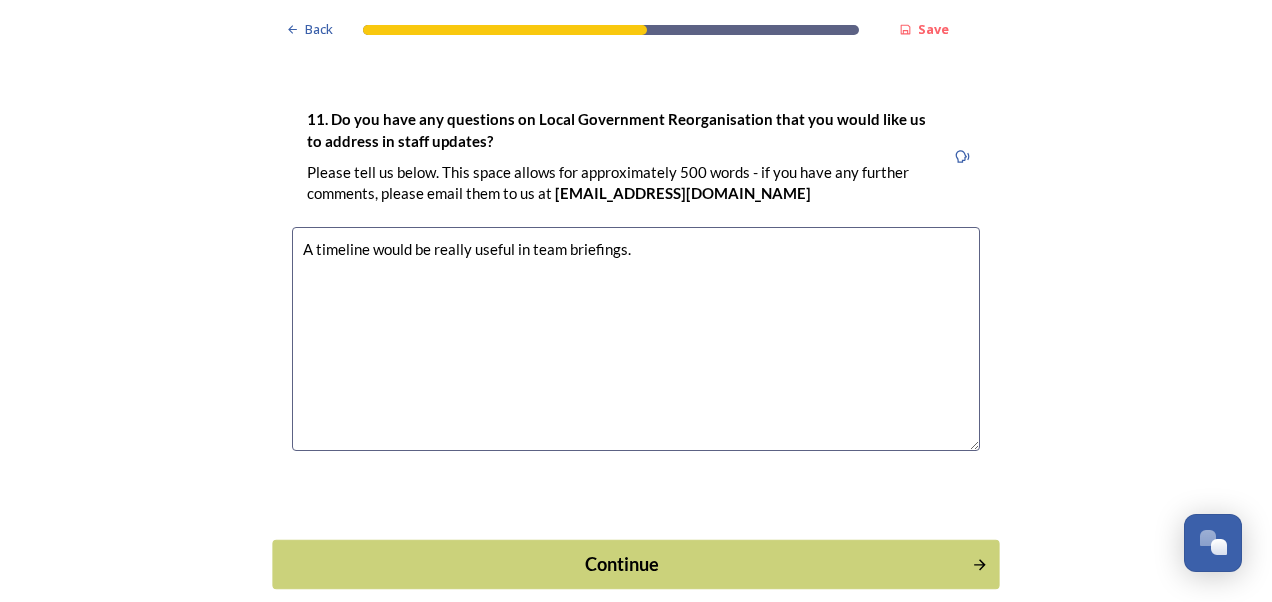 type on "A timeline would be really useful in team briefings." 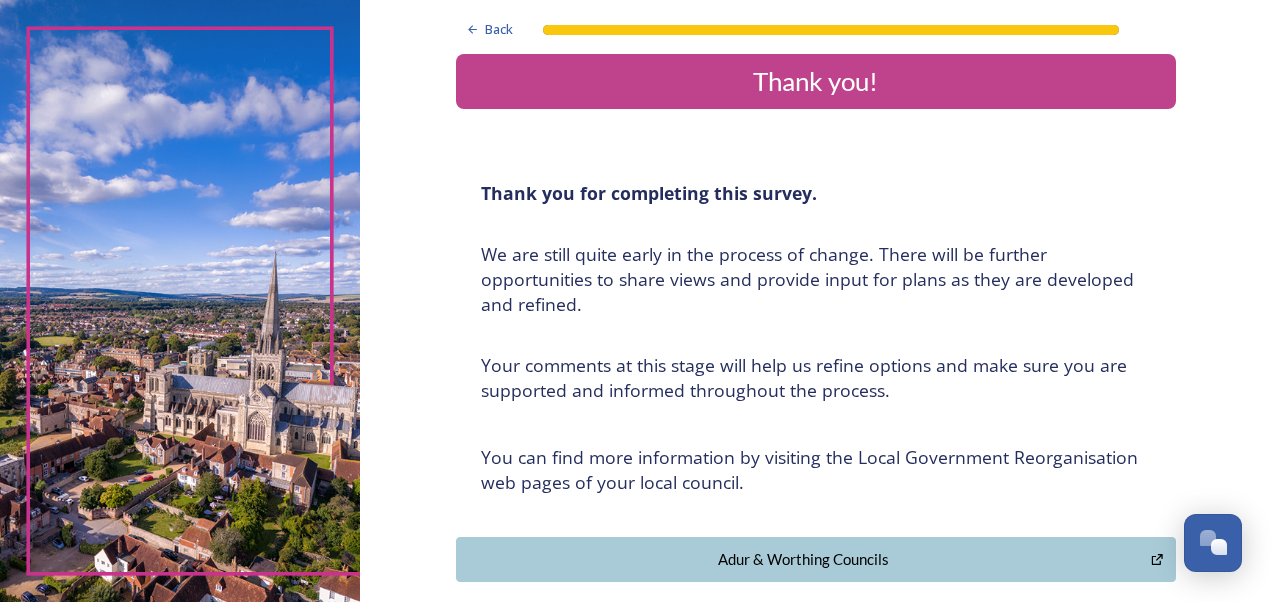 scroll, scrollTop: 0, scrollLeft: 0, axis: both 